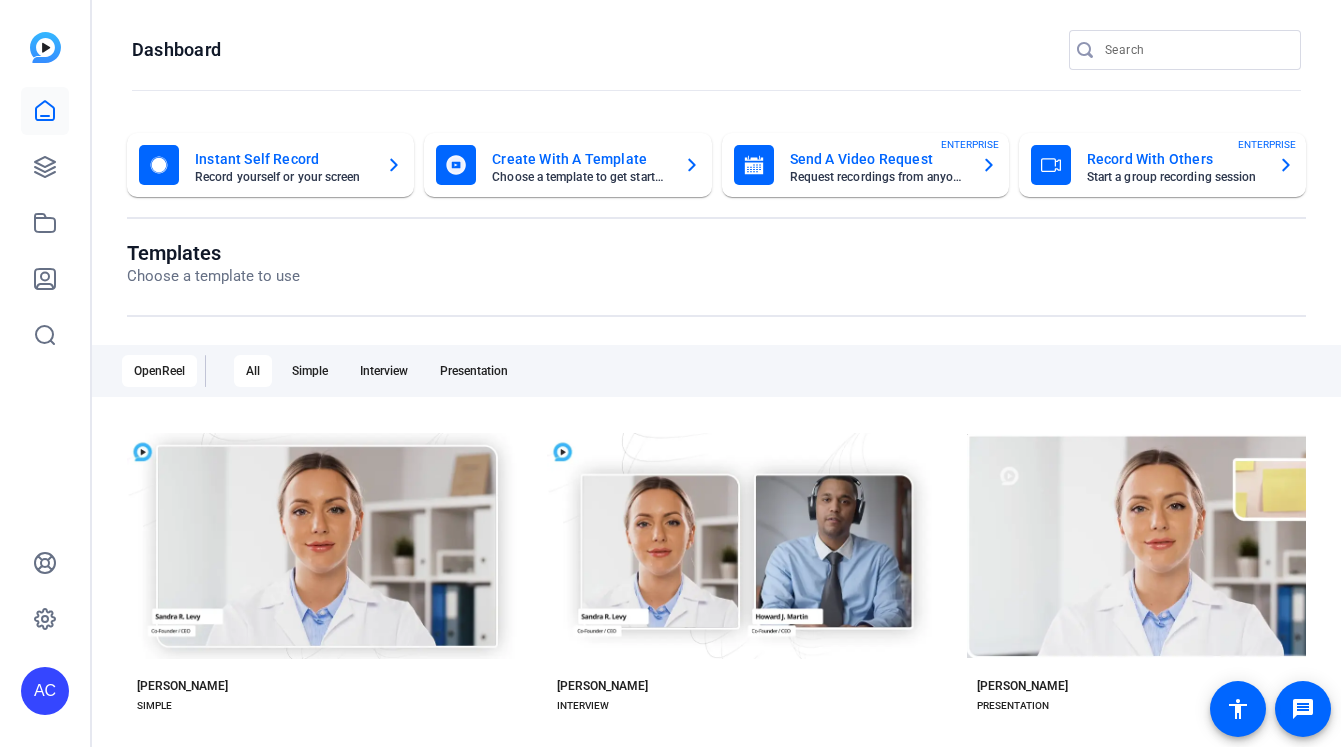 scroll, scrollTop: 0, scrollLeft: 0, axis: both 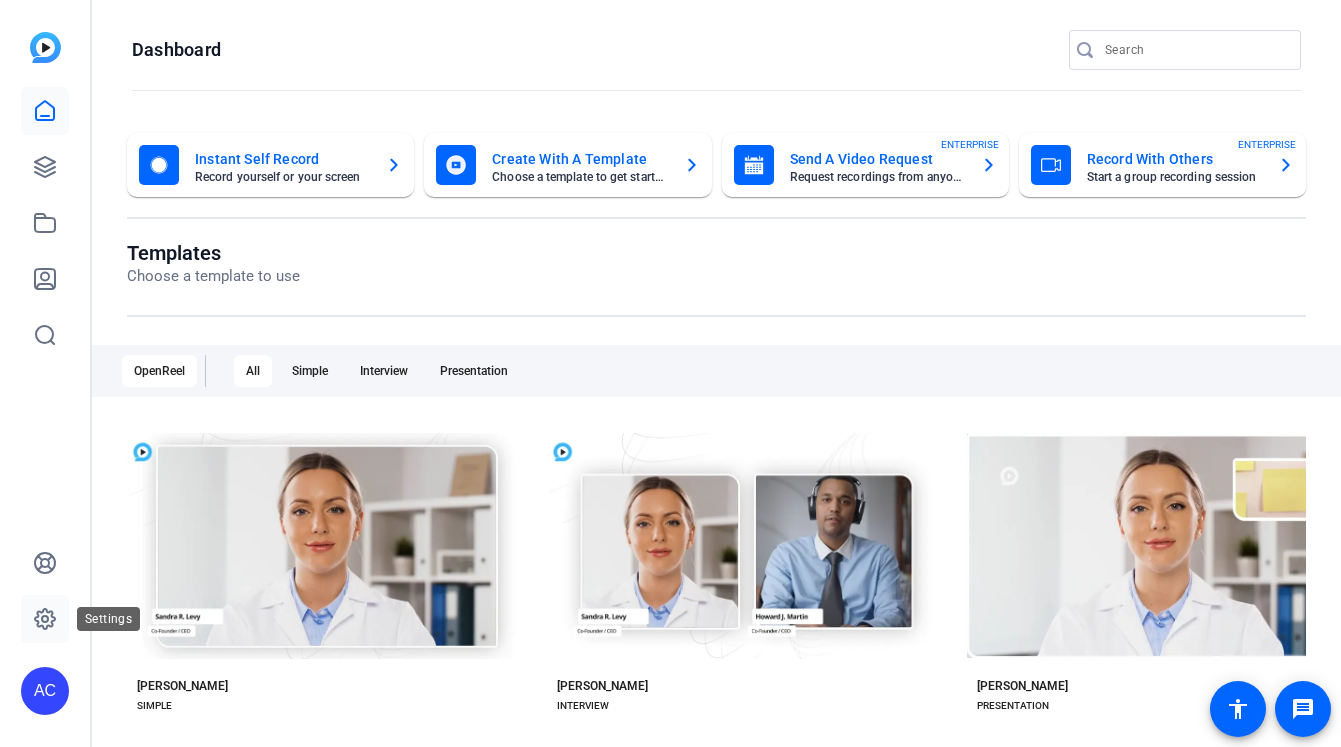 click 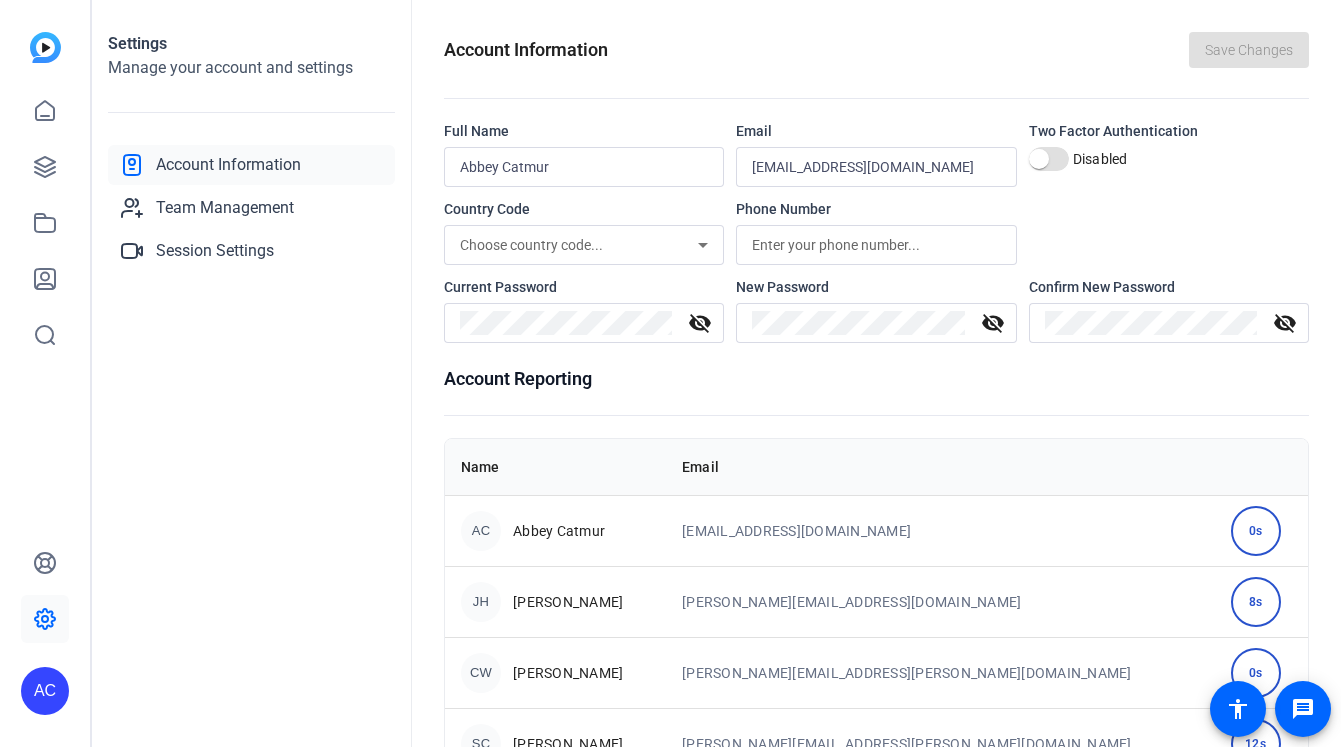 scroll, scrollTop: 0, scrollLeft: 0, axis: both 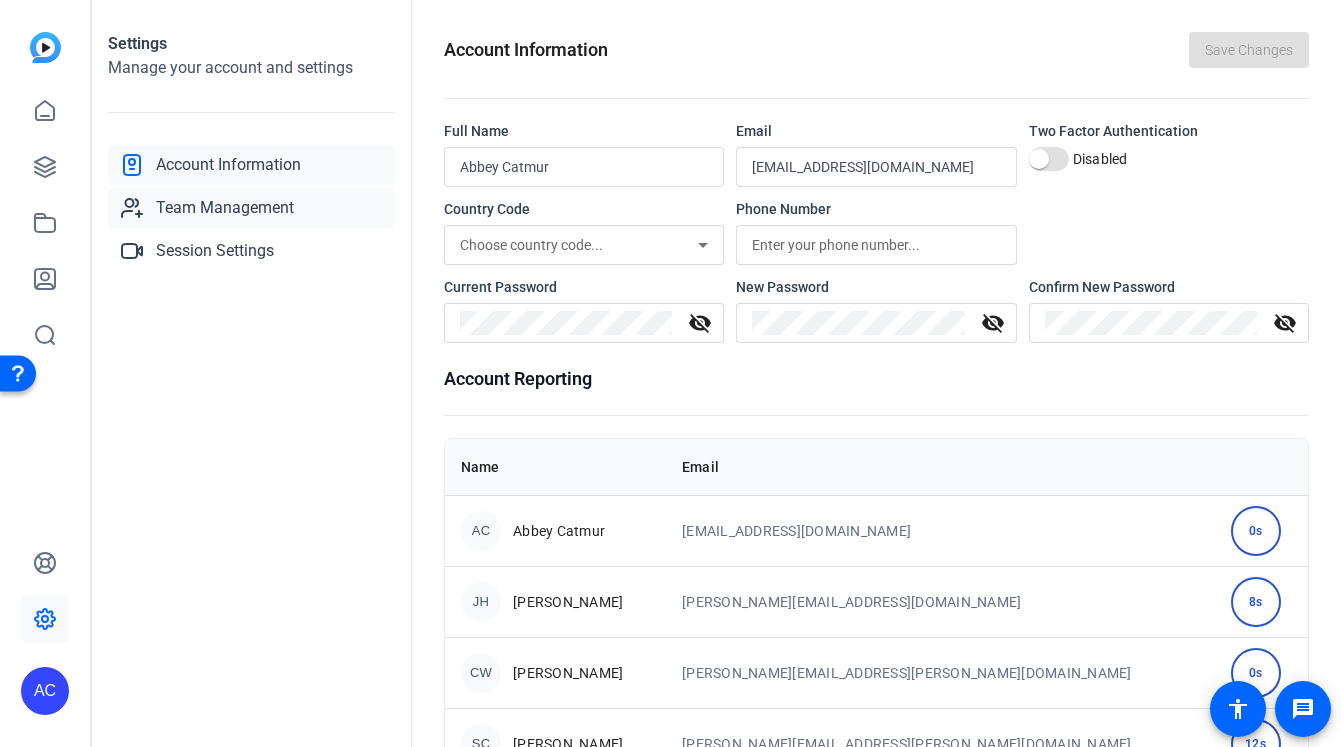 click on "Team Management" 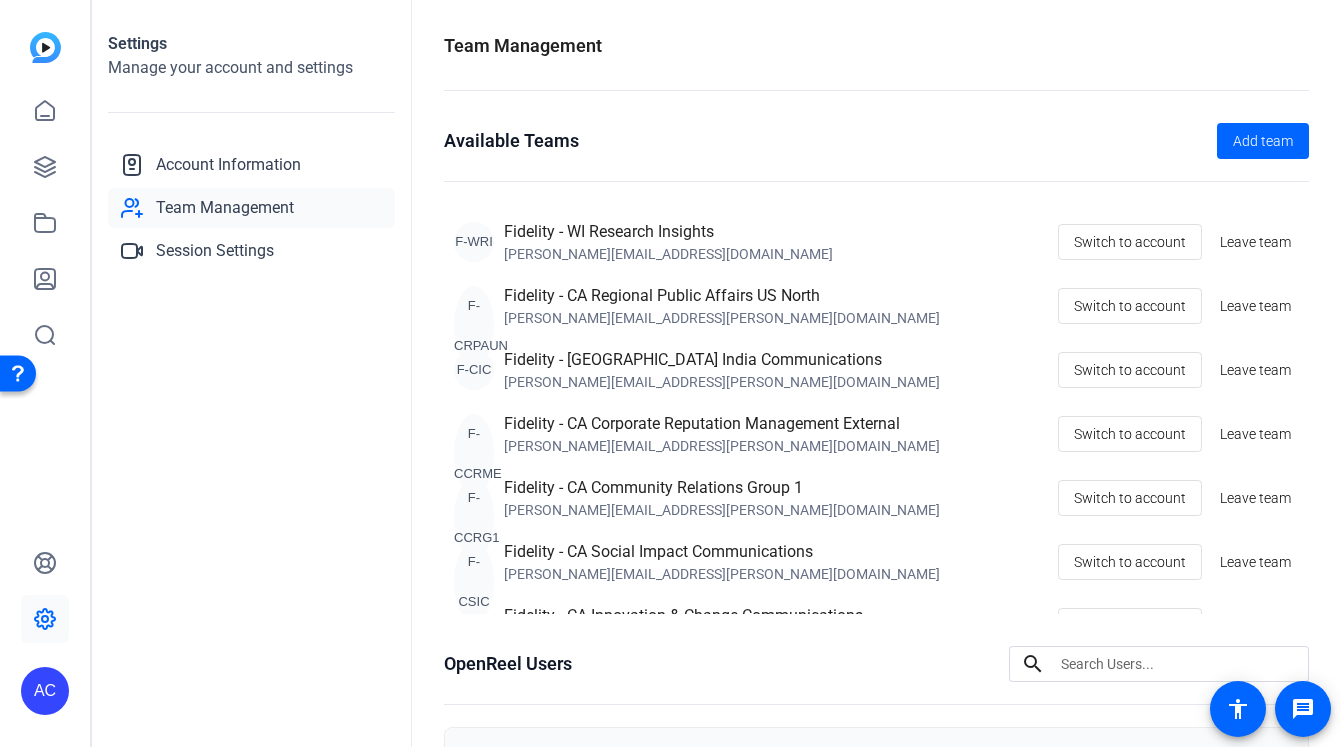scroll, scrollTop: 1173, scrollLeft: 0, axis: vertical 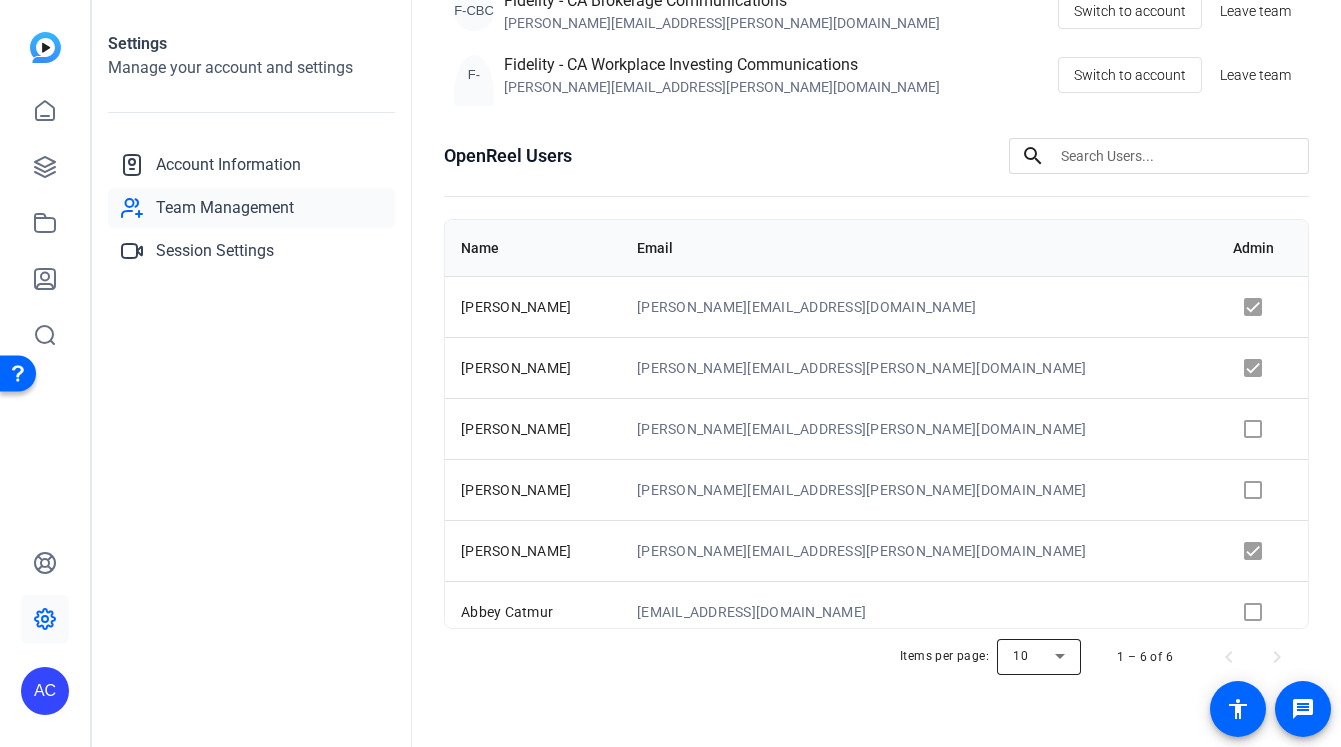 click 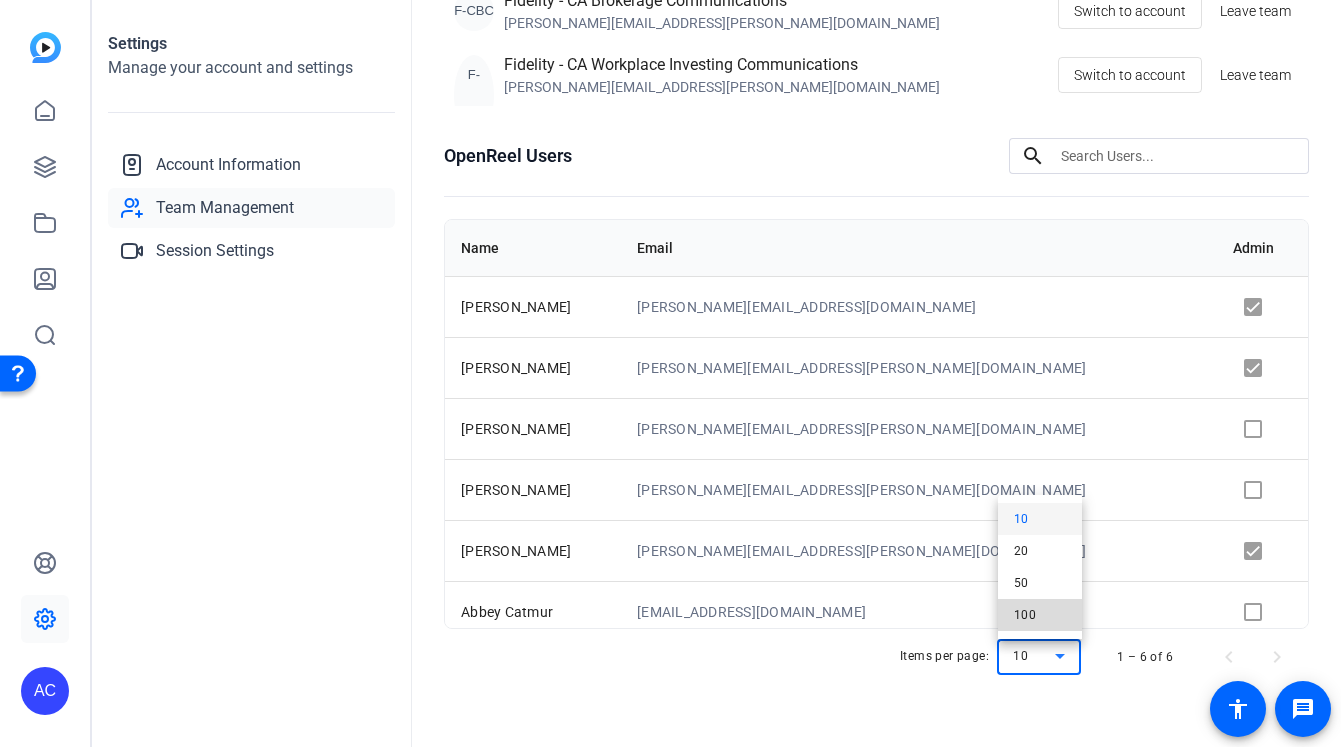 click on "100" at bounding box center (1040, 615) 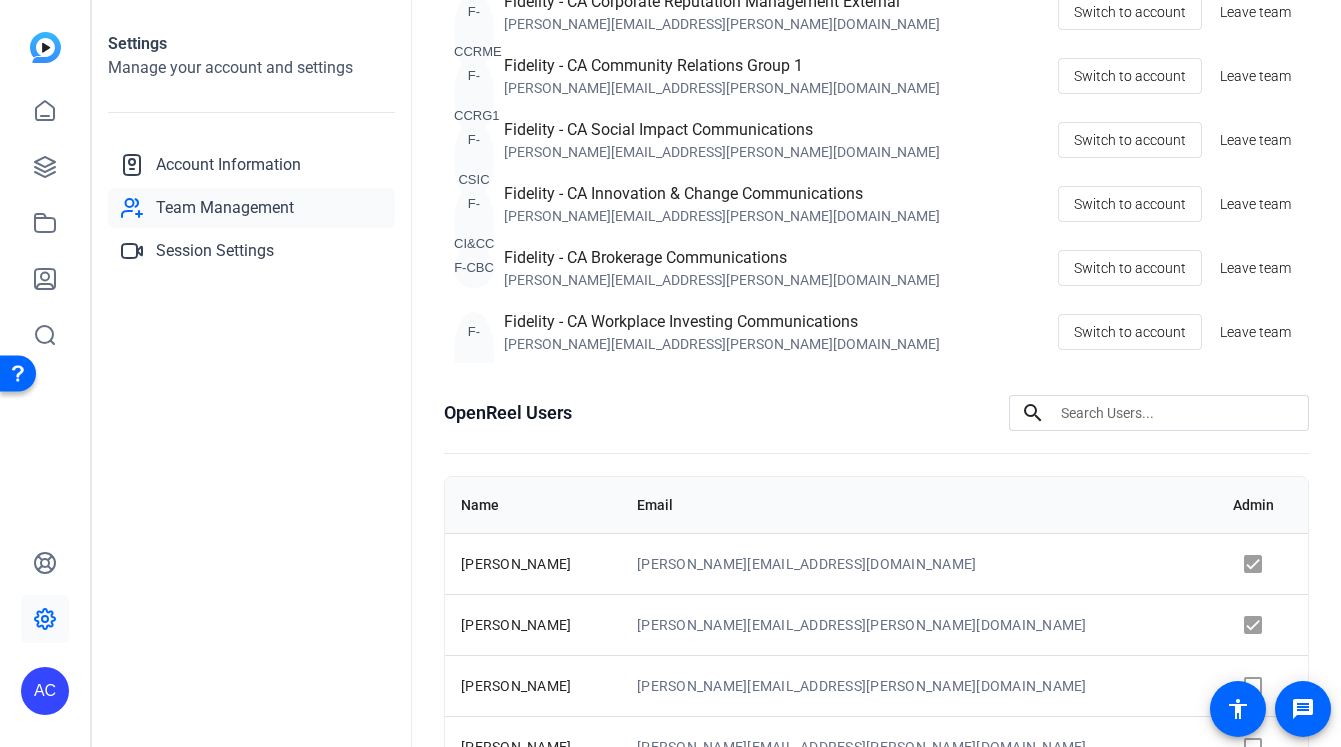 scroll, scrollTop: 508, scrollLeft: 0, axis: vertical 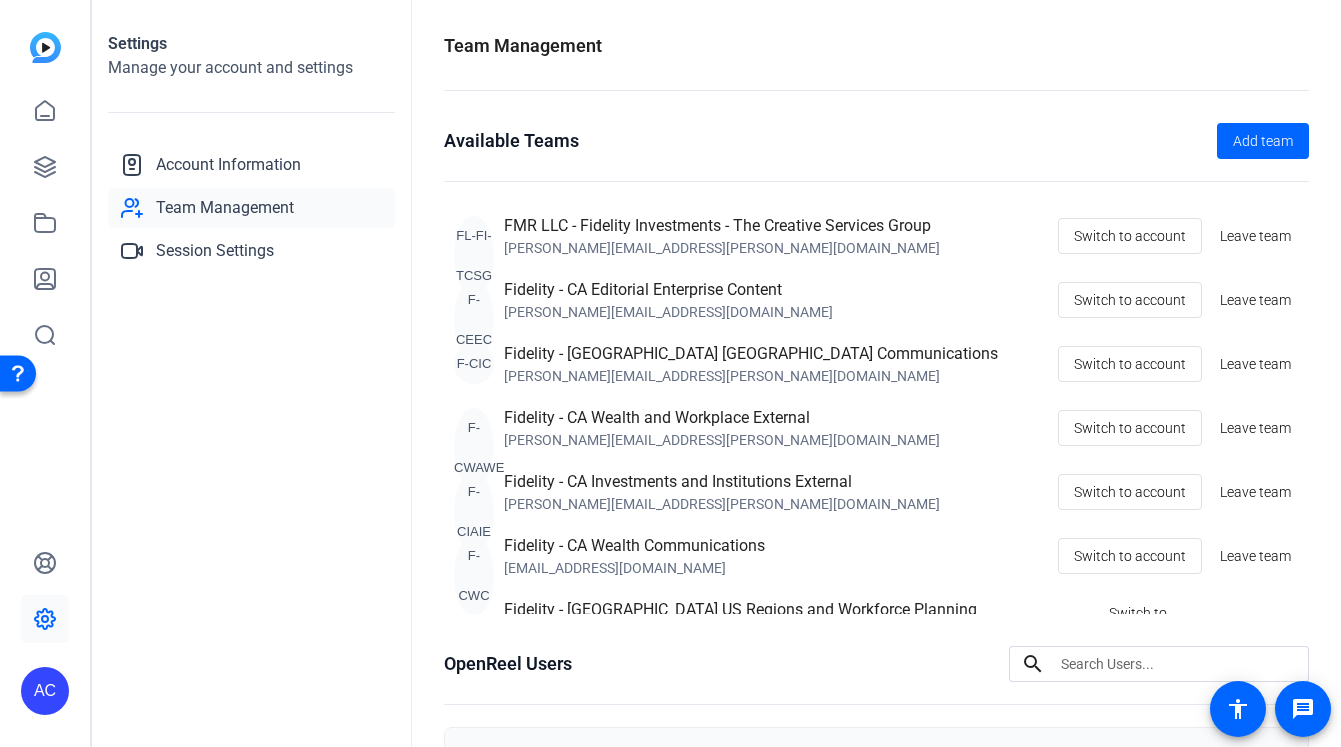 click on "Fidelity - CA Editorial Enterprise Content" 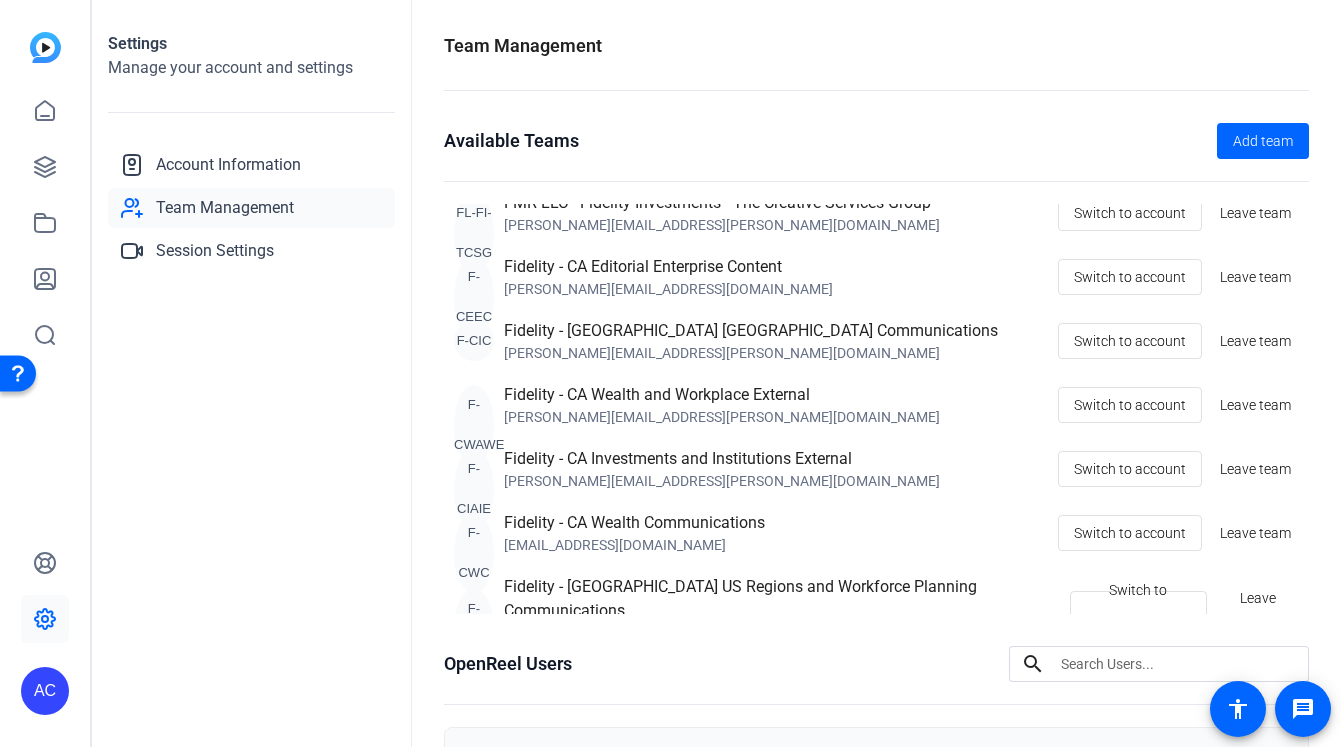 scroll, scrollTop: 0, scrollLeft: 0, axis: both 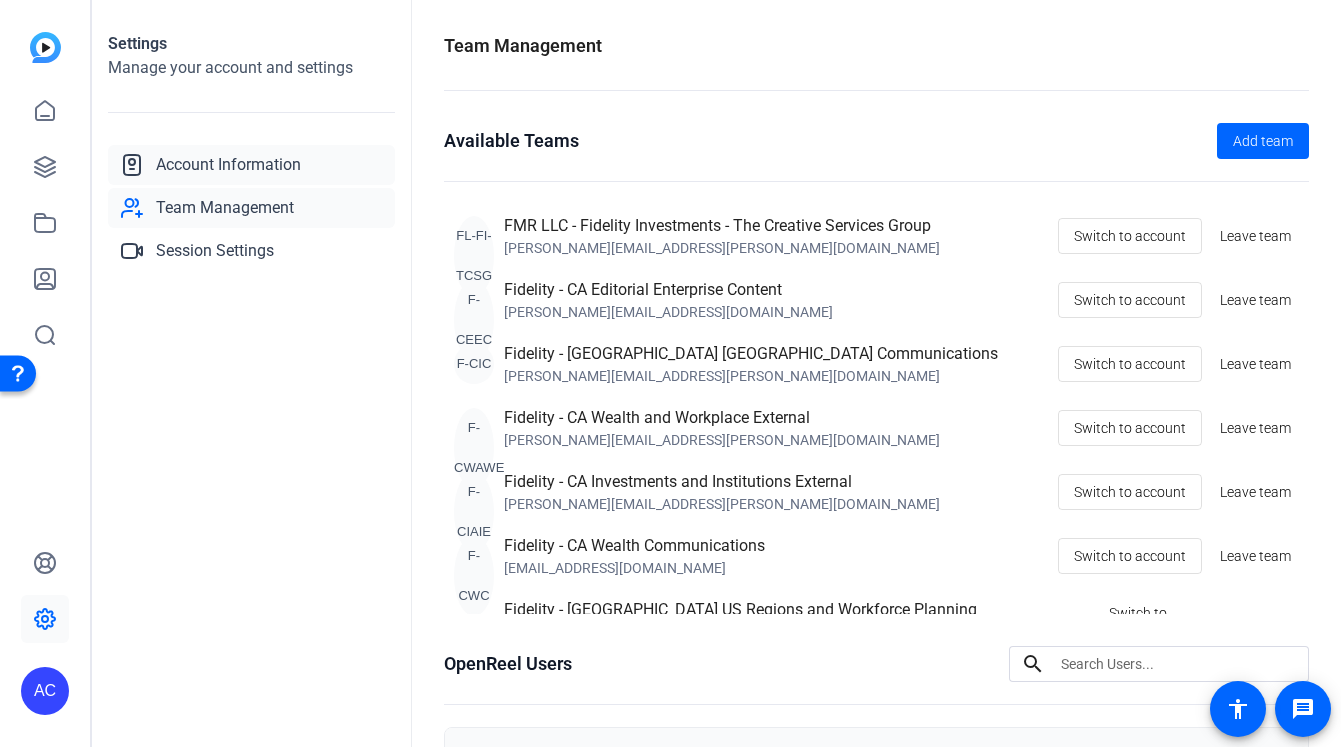 click on "Account Information" 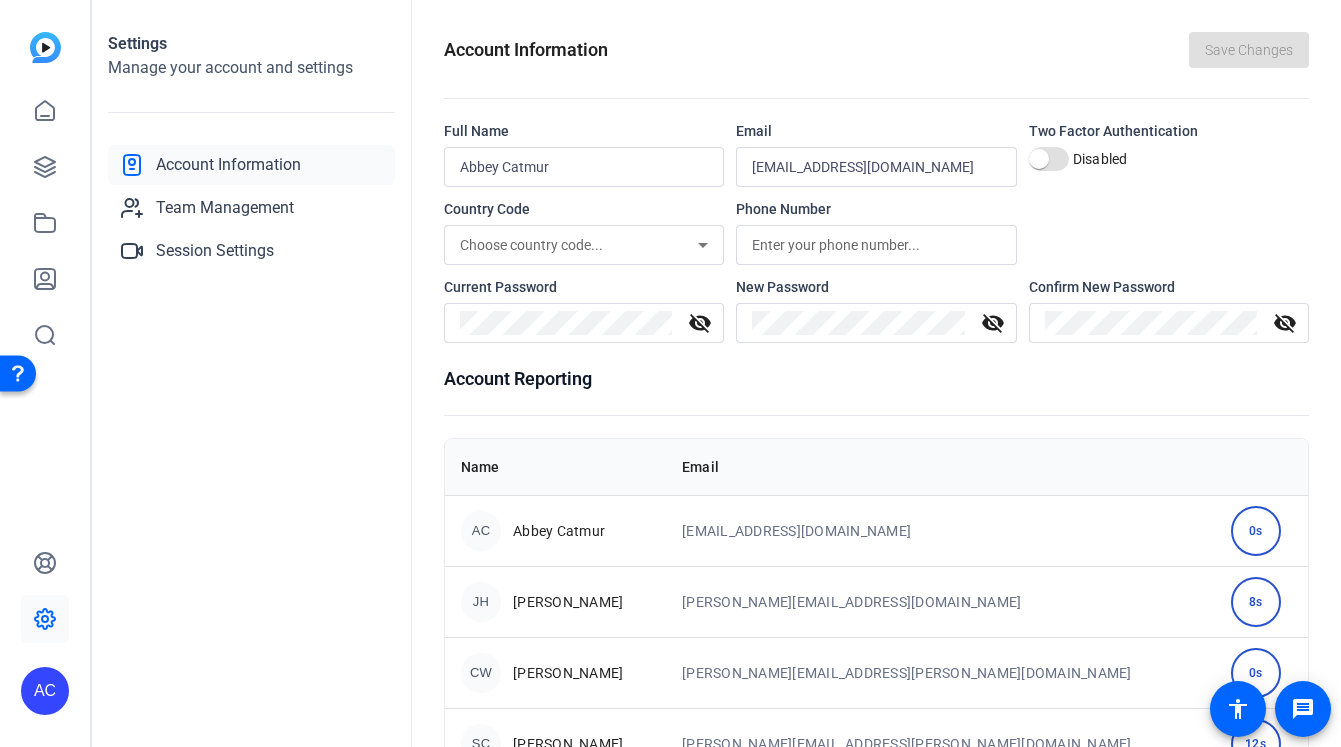 click on "Manage your account and settings" 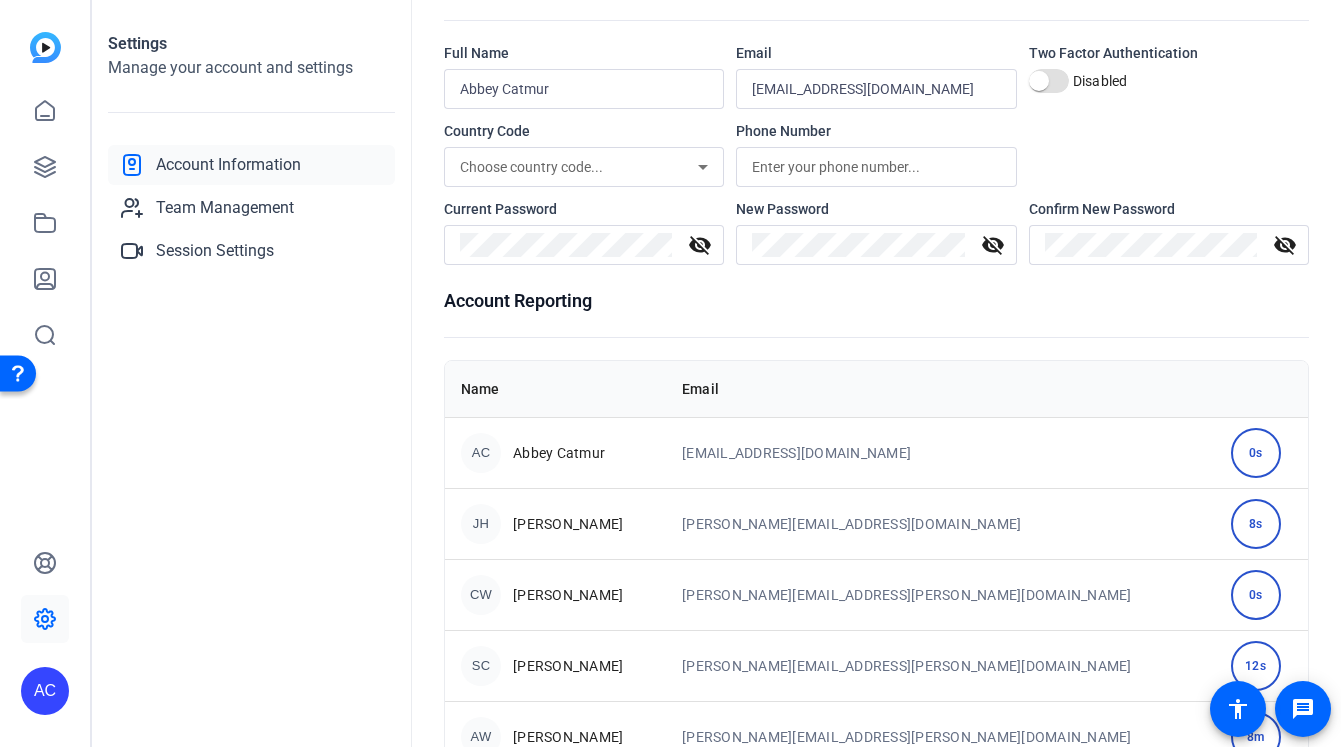 scroll, scrollTop: 133, scrollLeft: 0, axis: vertical 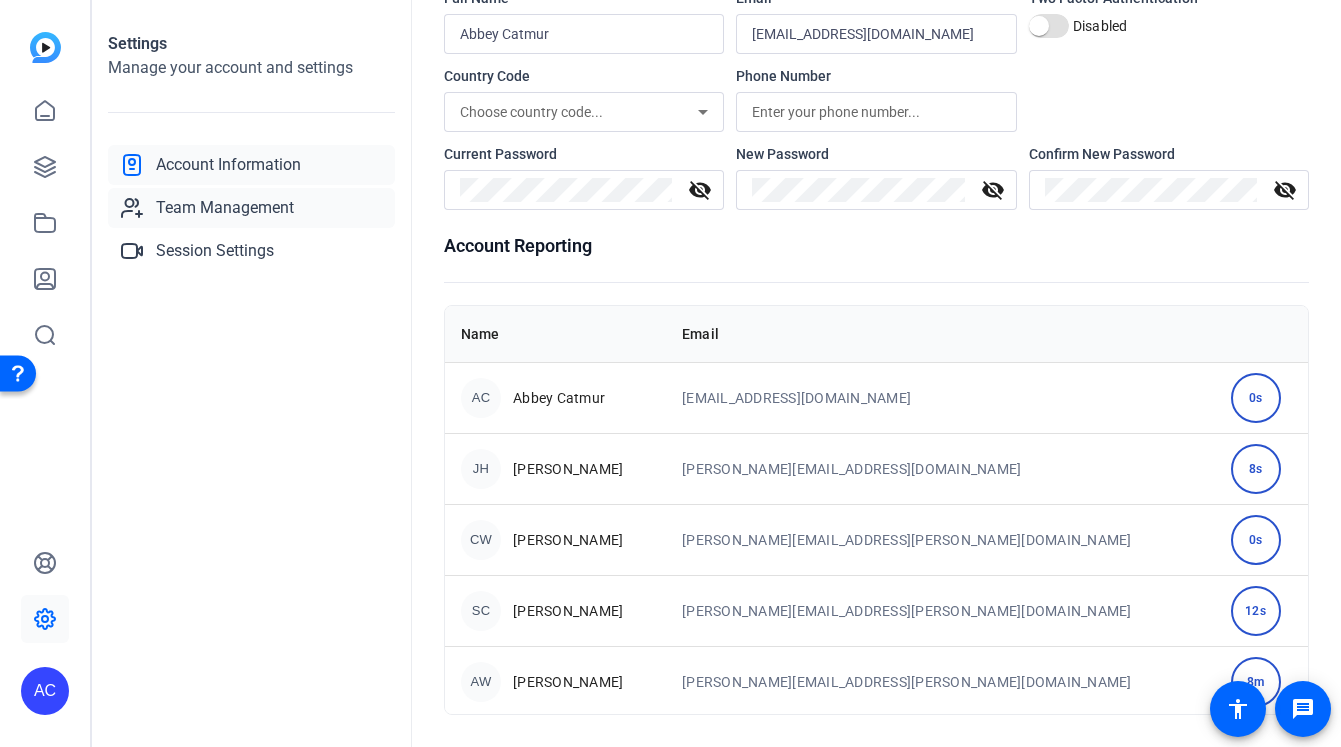 click on "Team Management" 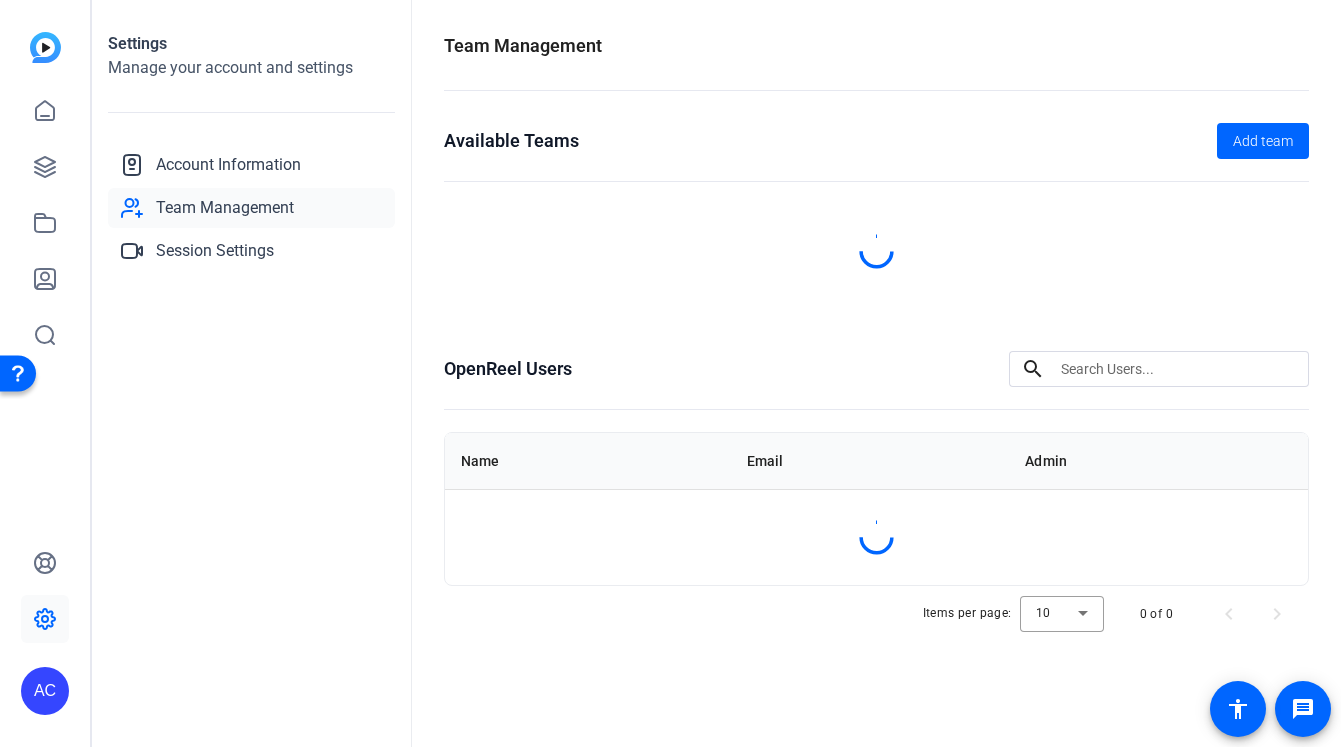 scroll, scrollTop: 0, scrollLeft: 0, axis: both 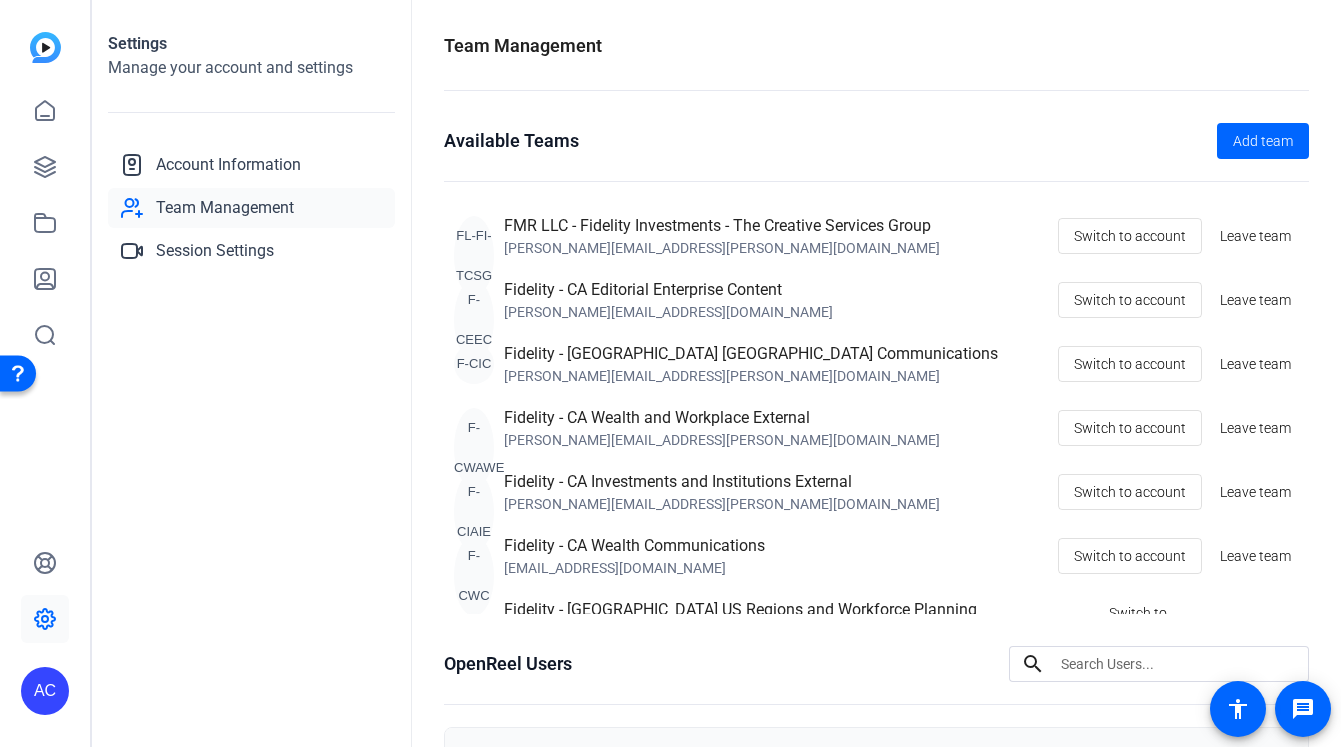 click on "Fidelity - CA Investments and Institutions External" 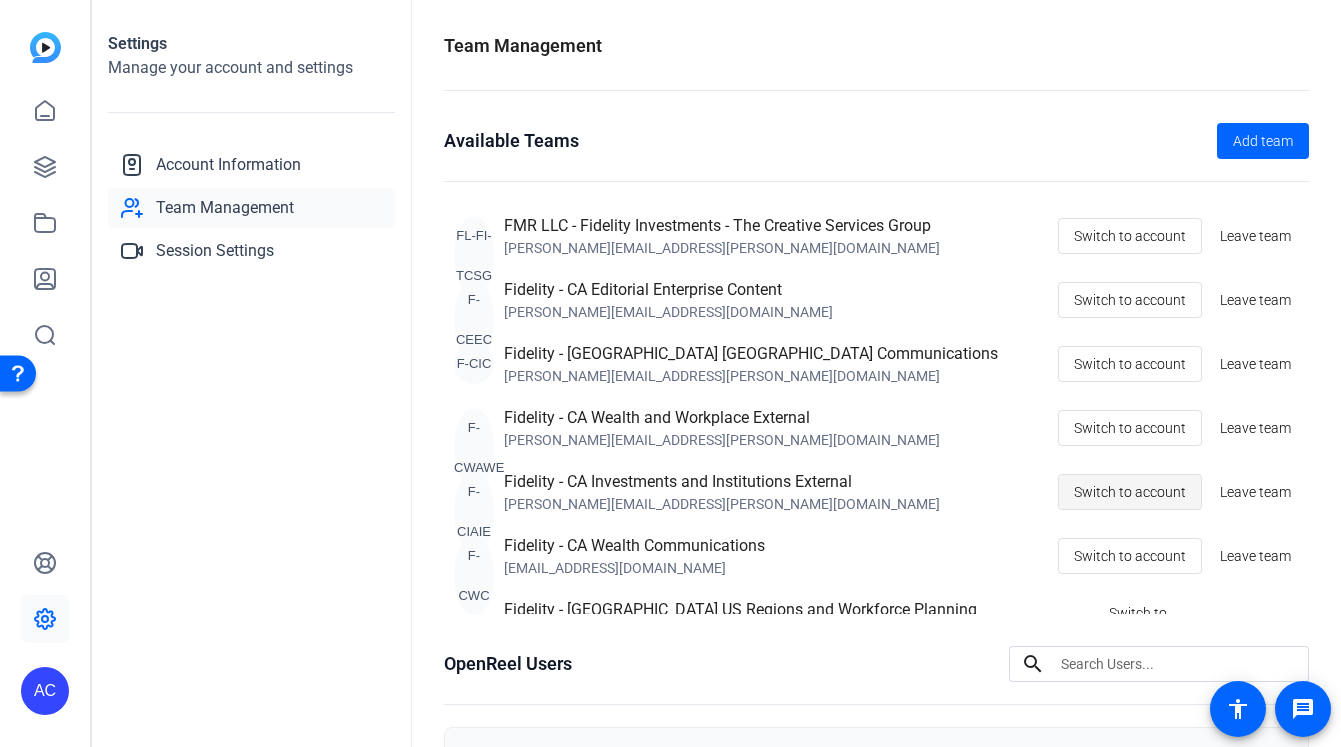 click on "Switch to account" 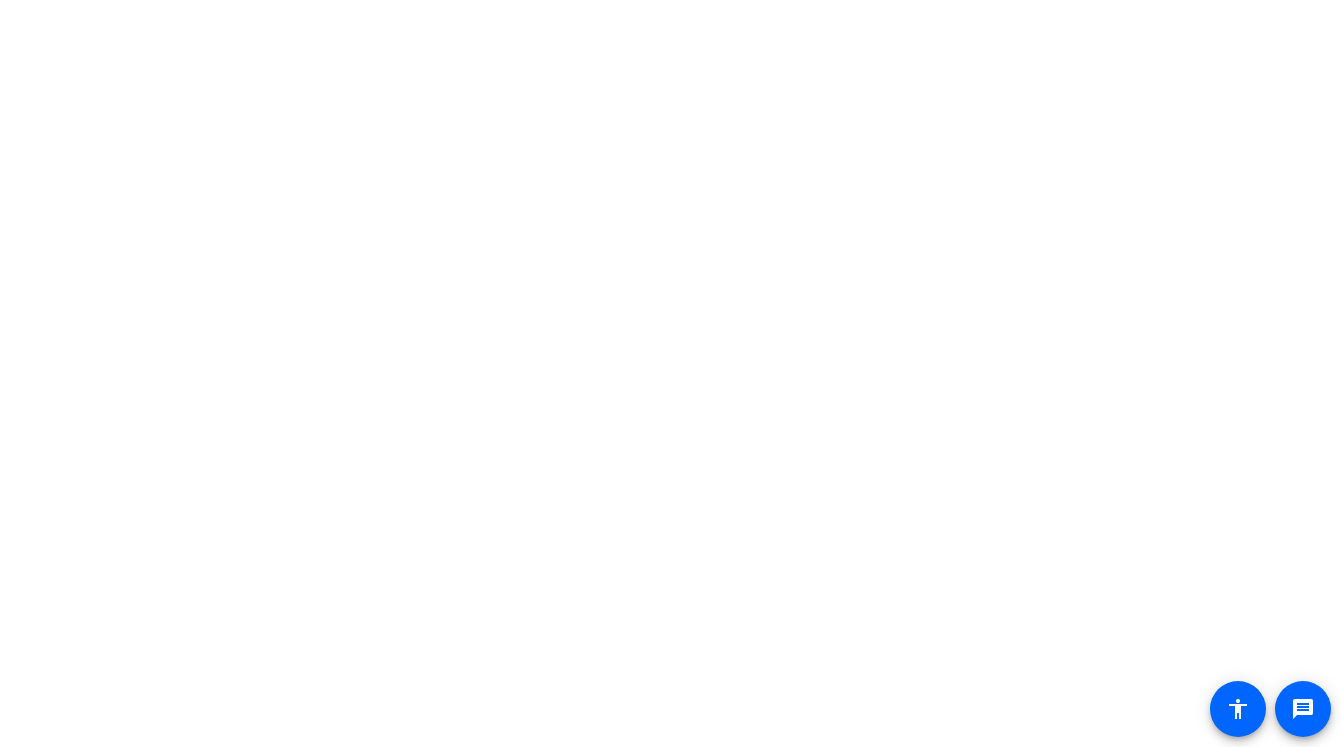 scroll, scrollTop: 0, scrollLeft: 0, axis: both 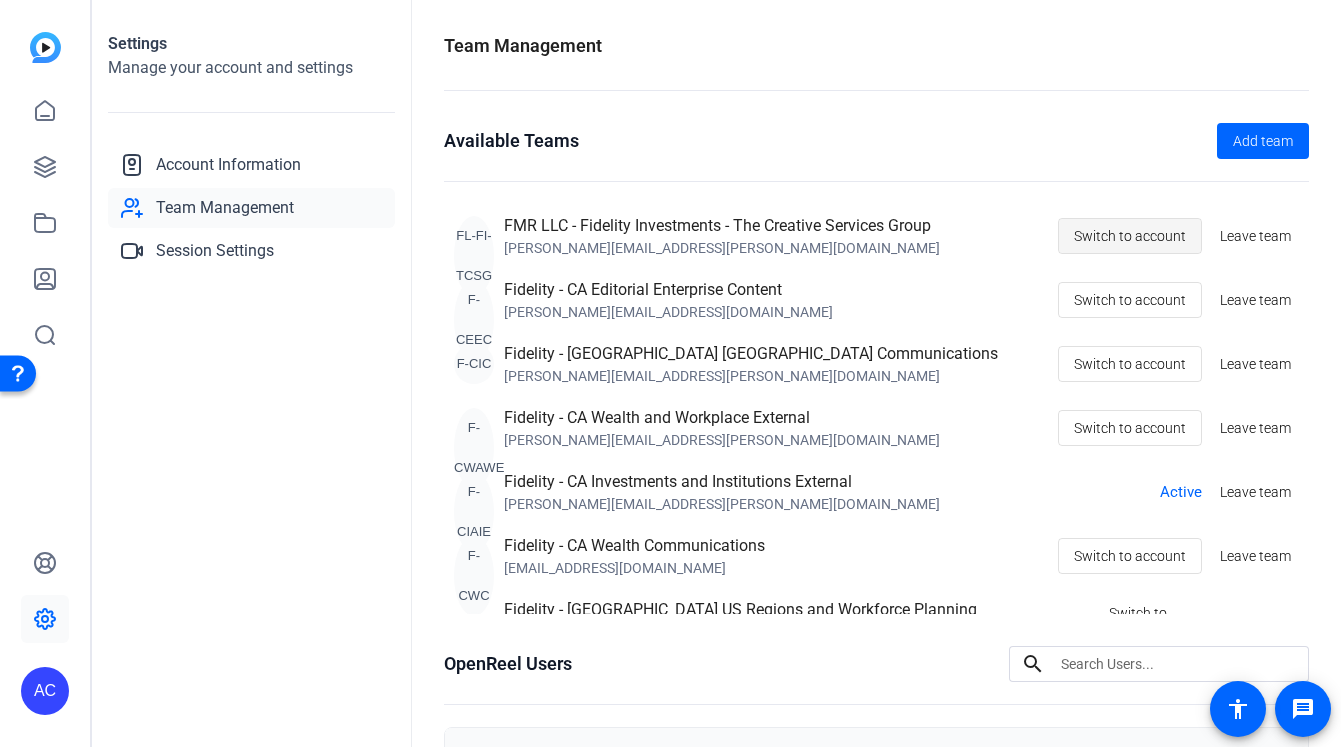 click on "Switch to account" 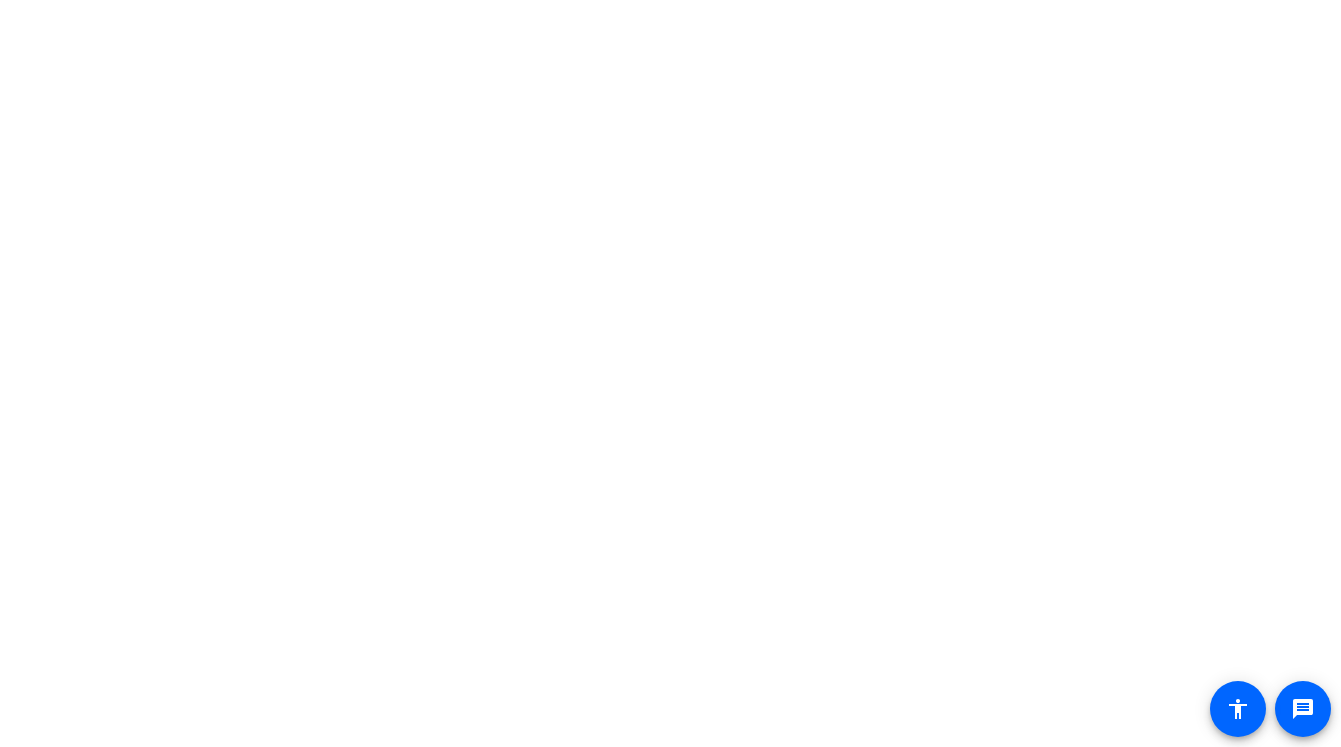 scroll, scrollTop: 0, scrollLeft: 0, axis: both 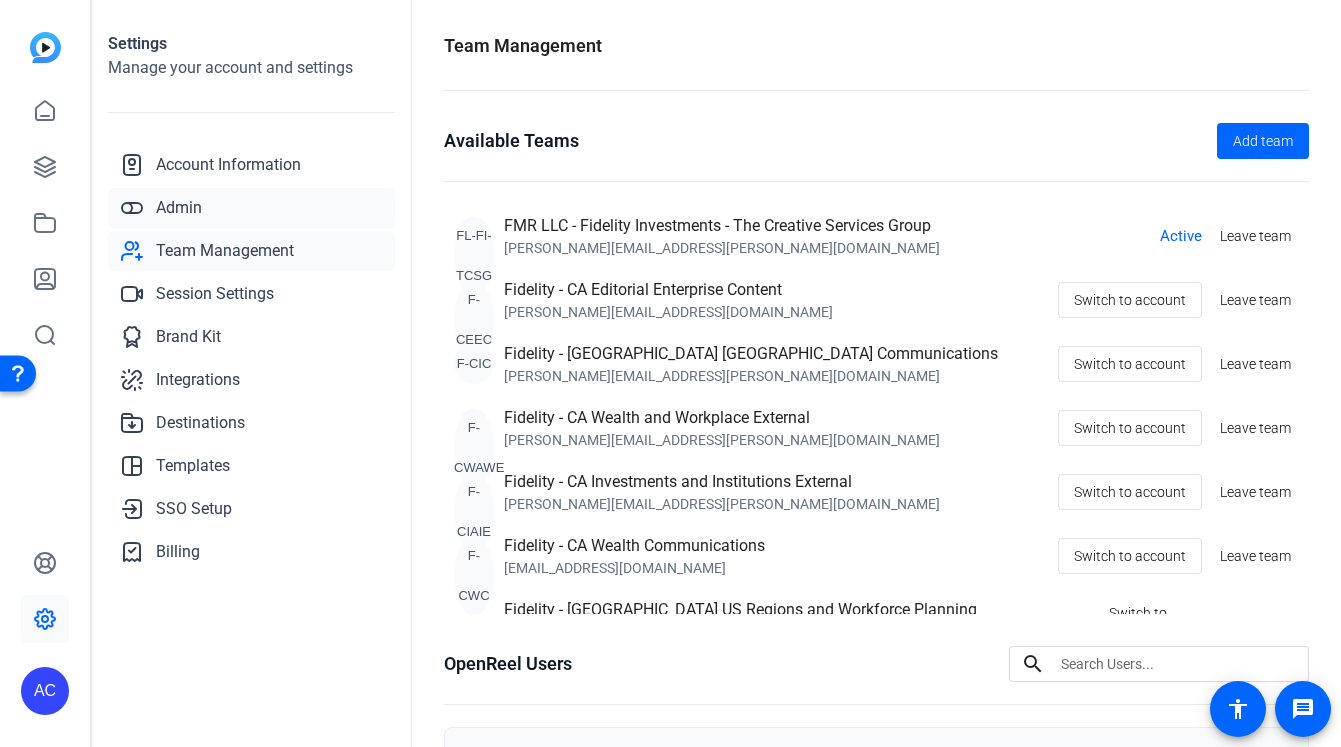click on "Admin" 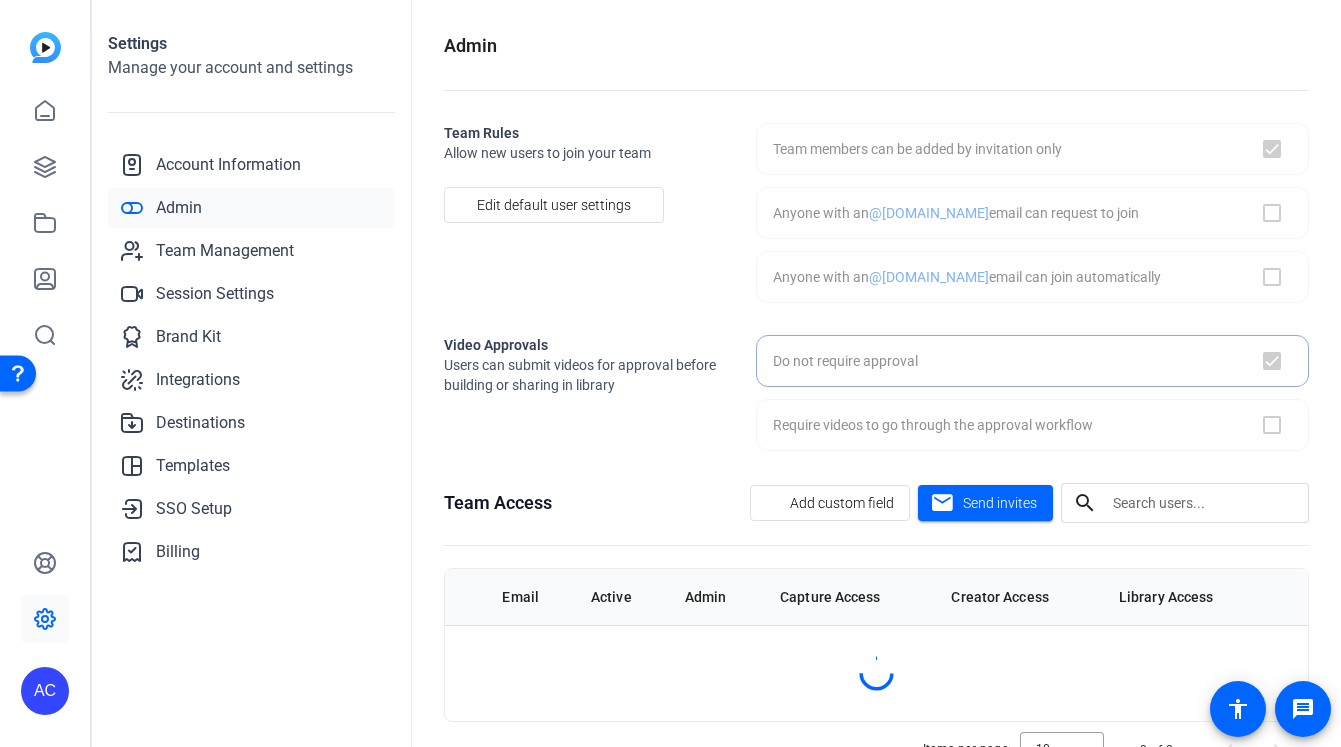 checkbox on "true" 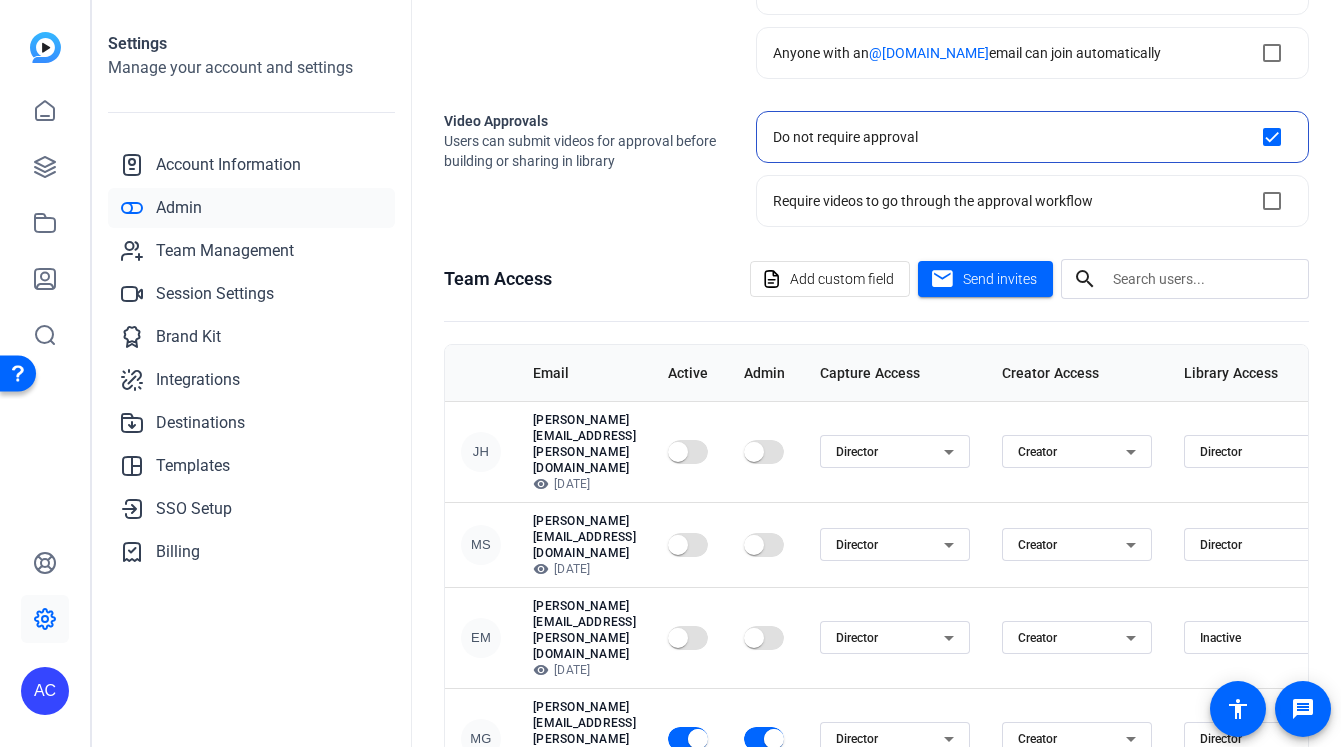scroll, scrollTop: 242, scrollLeft: 0, axis: vertical 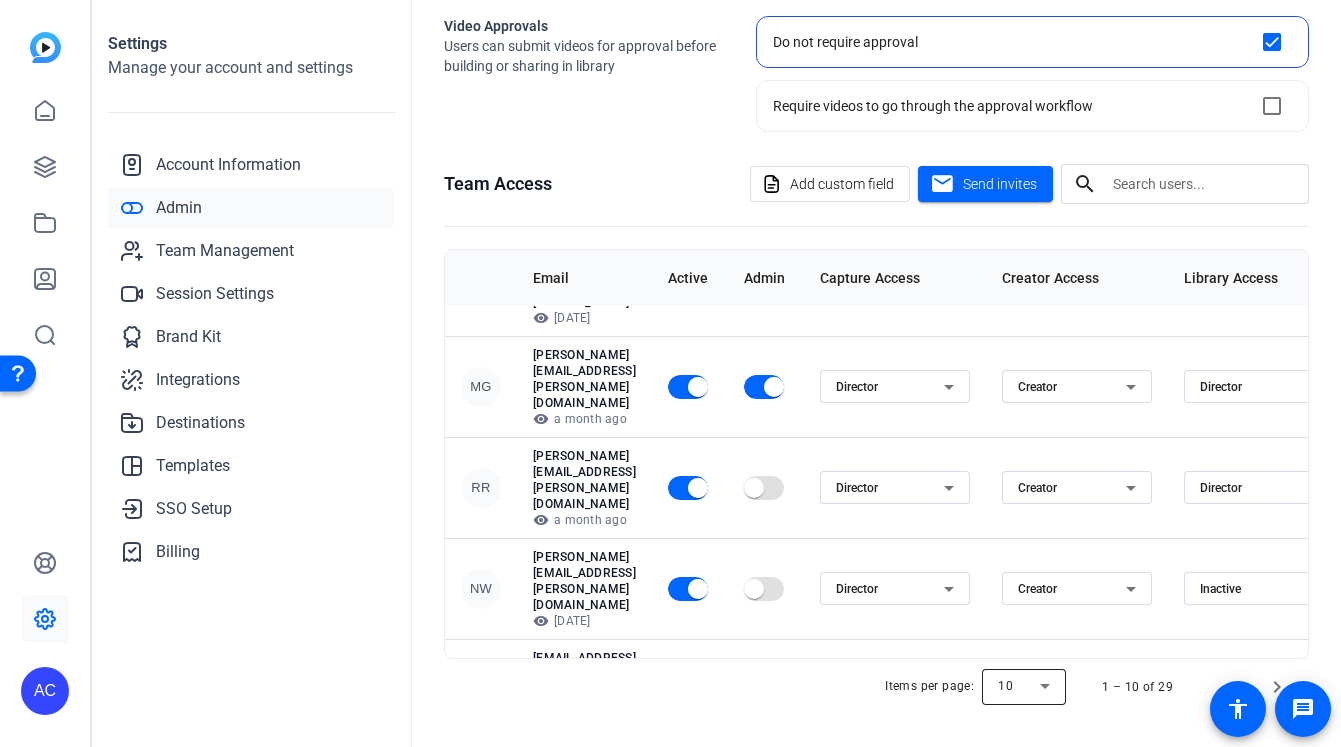 click 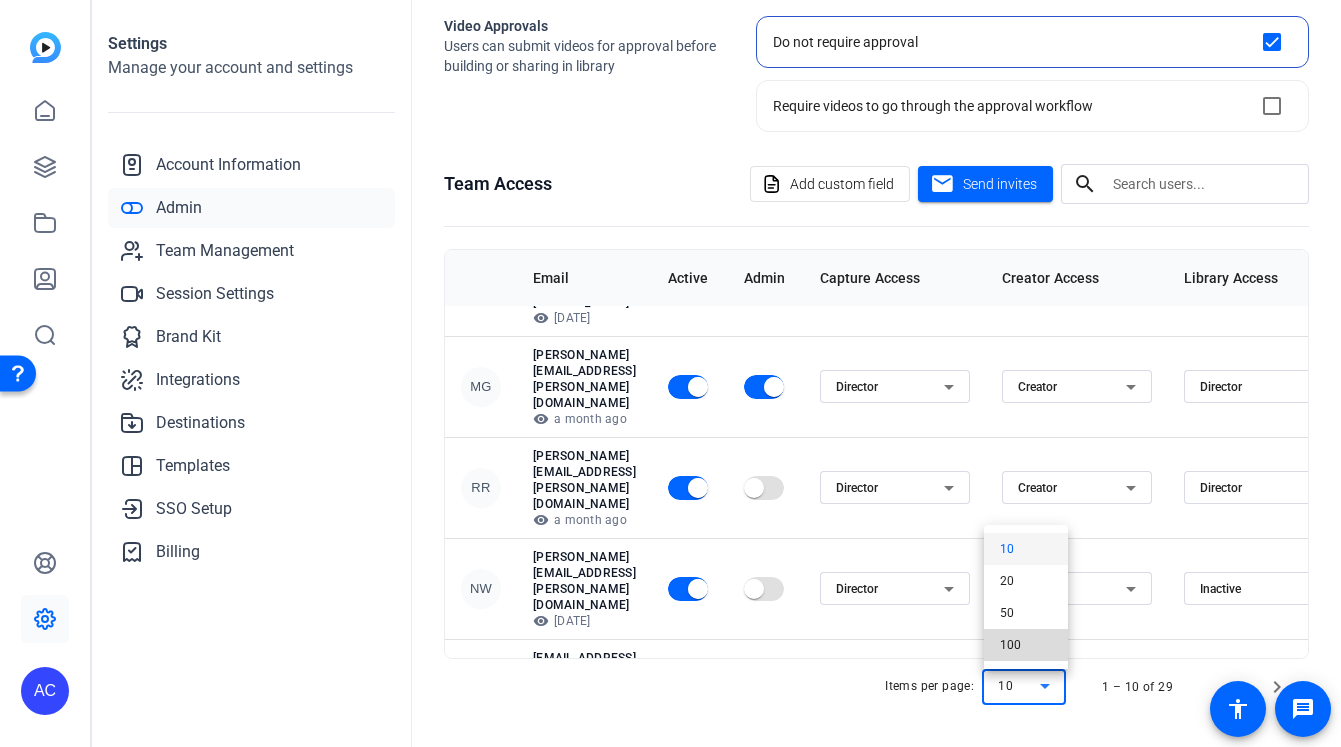 click on "100" at bounding box center [1026, 645] 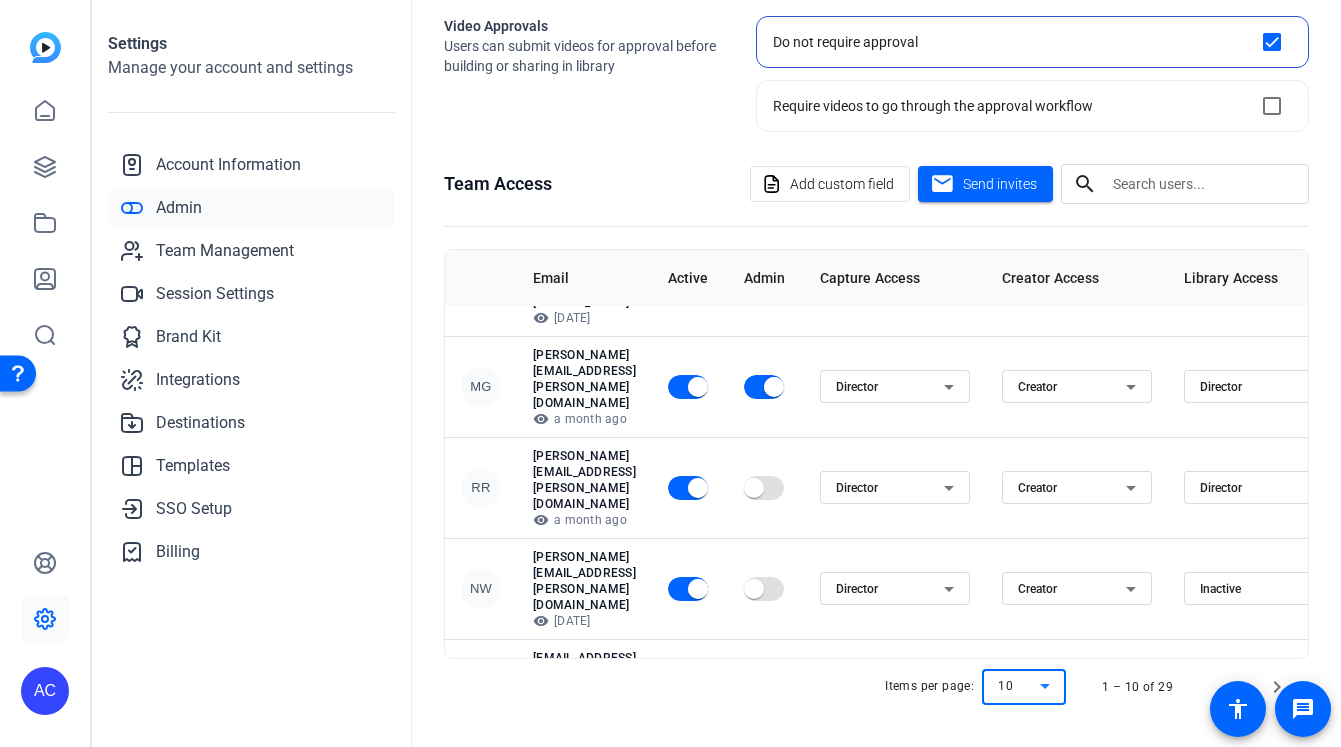 scroll, scrollTop: 0, scrollLeft: 0, axis: both 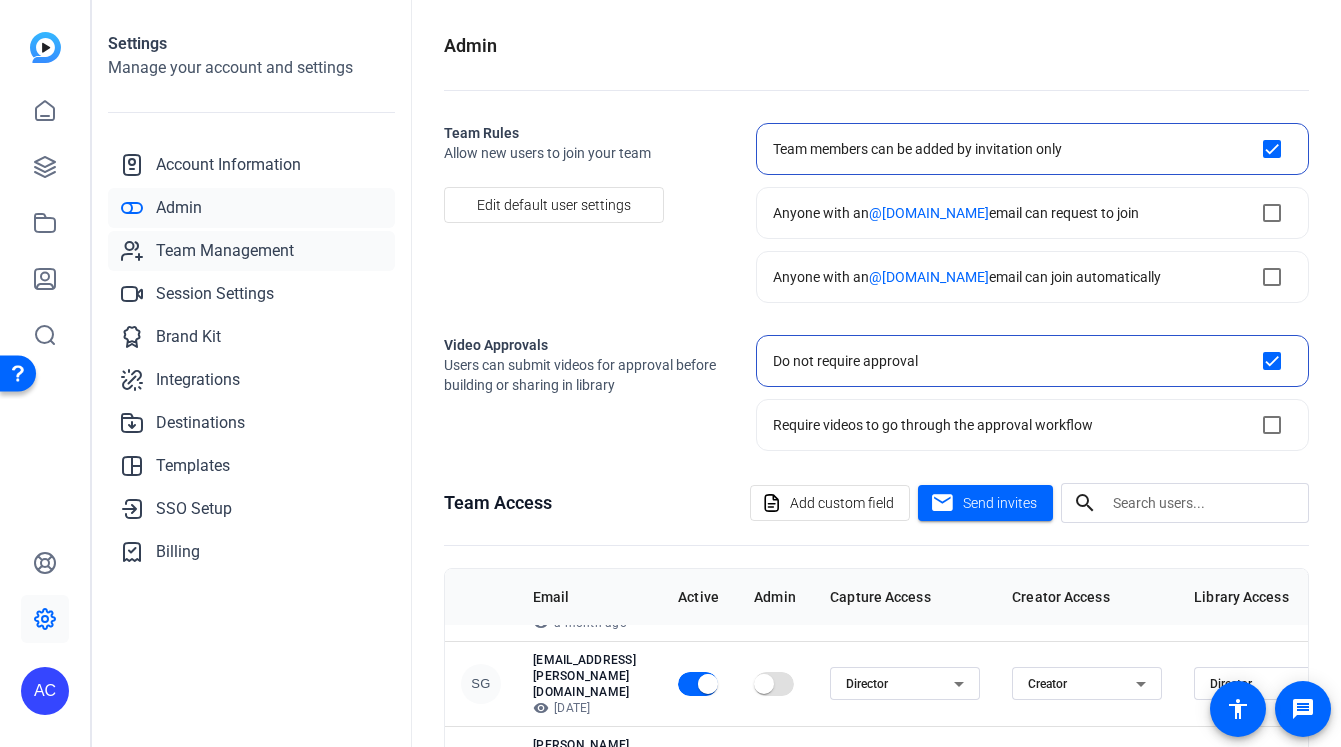 click on "Team Management" 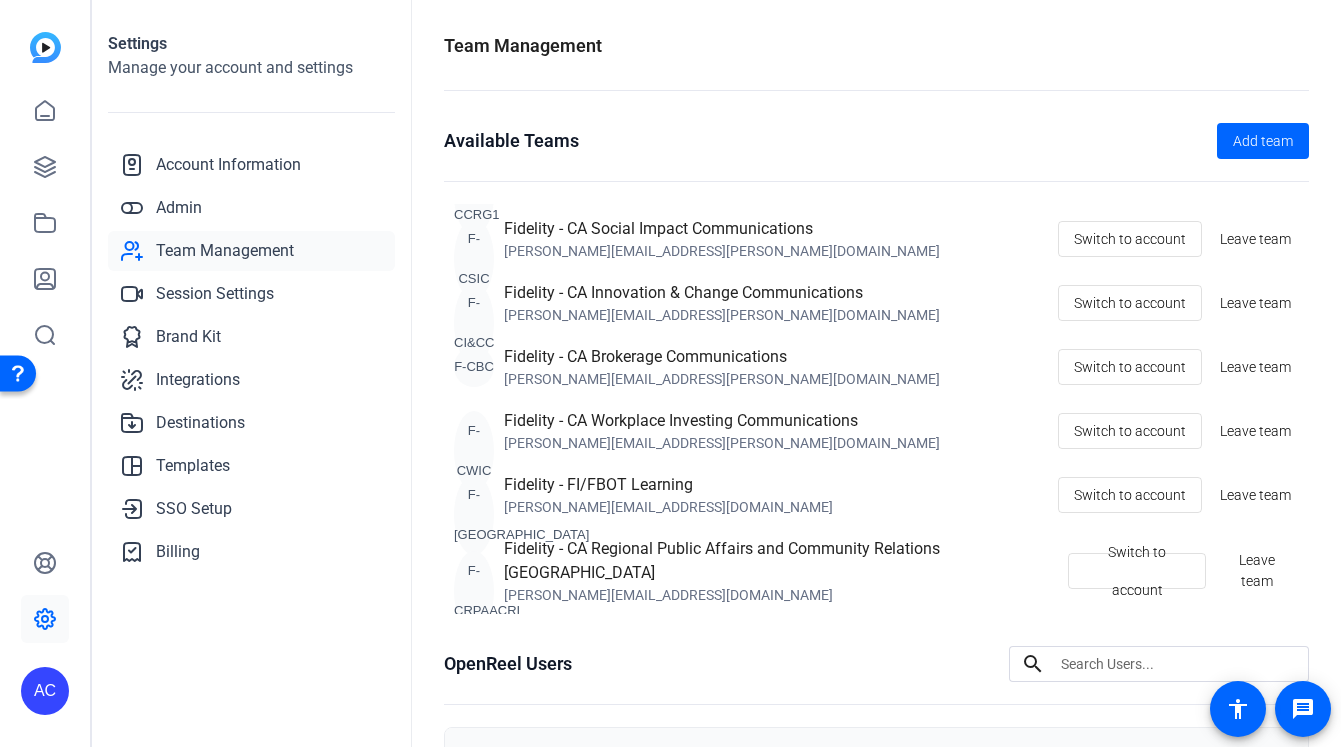 scroll, scrollTop: 1328, scrollLeft: 0, axis: vertical 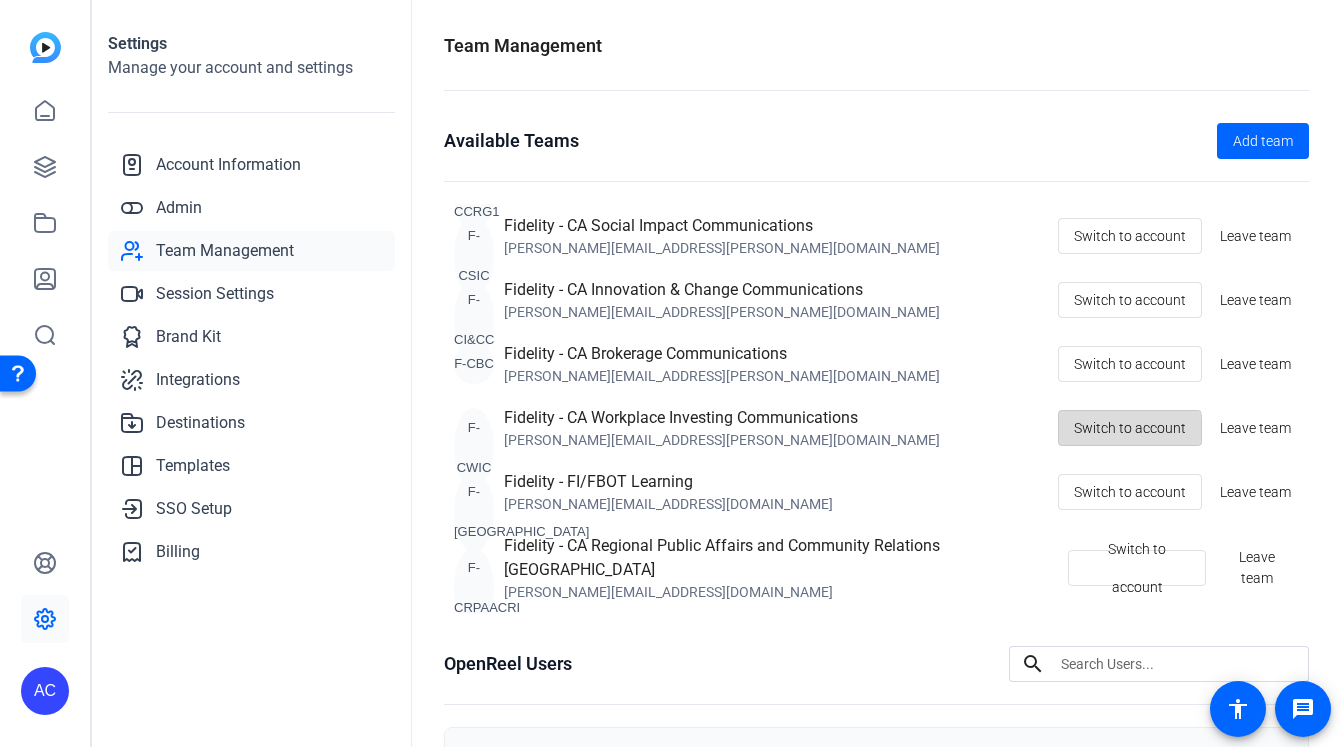 click on "Switch to account" 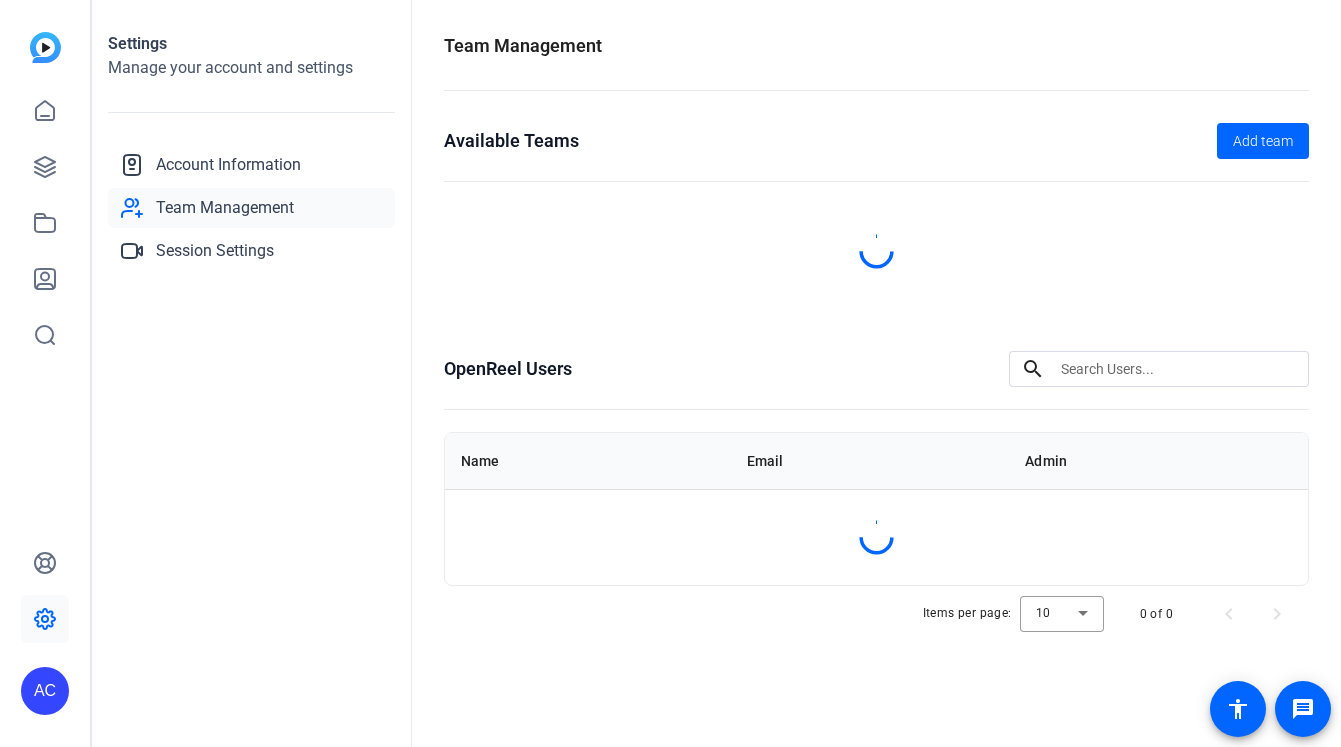 scroll, scrollTop: 0, scrollLeft: 0, axis: both 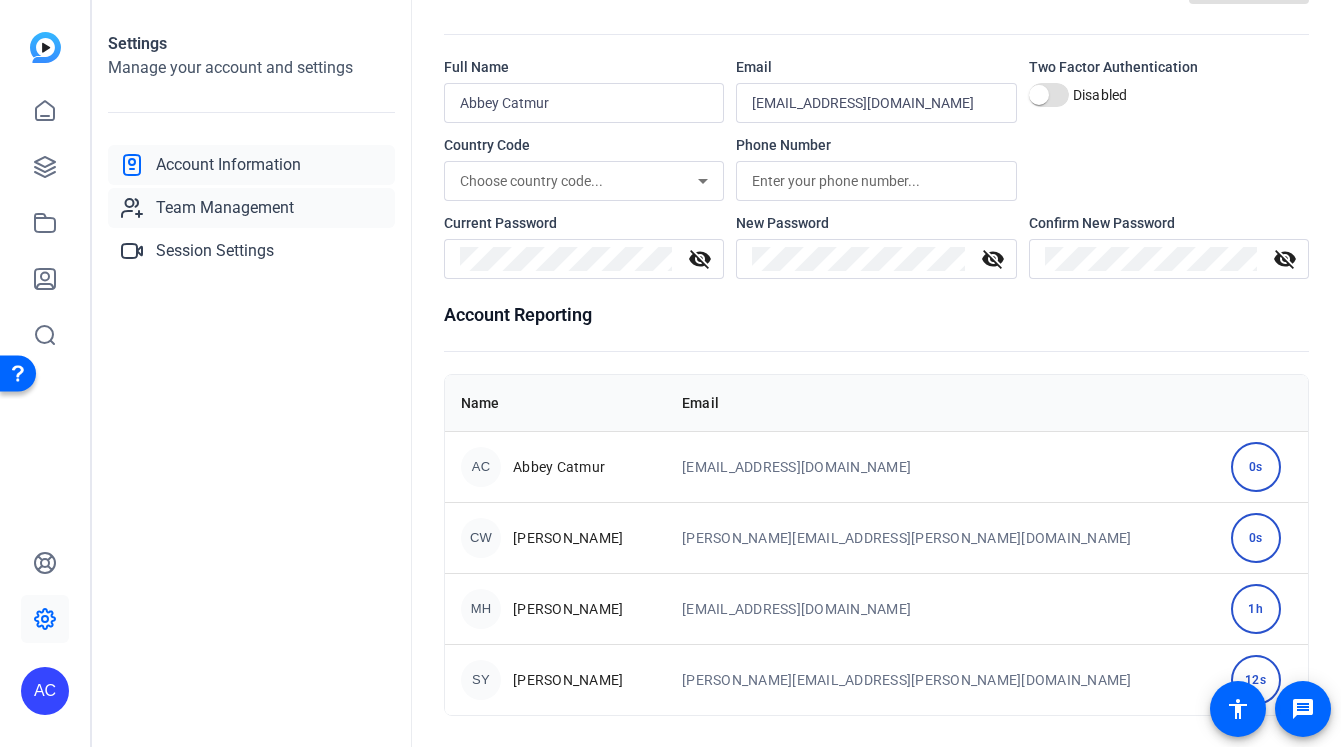 click on "Team Management" 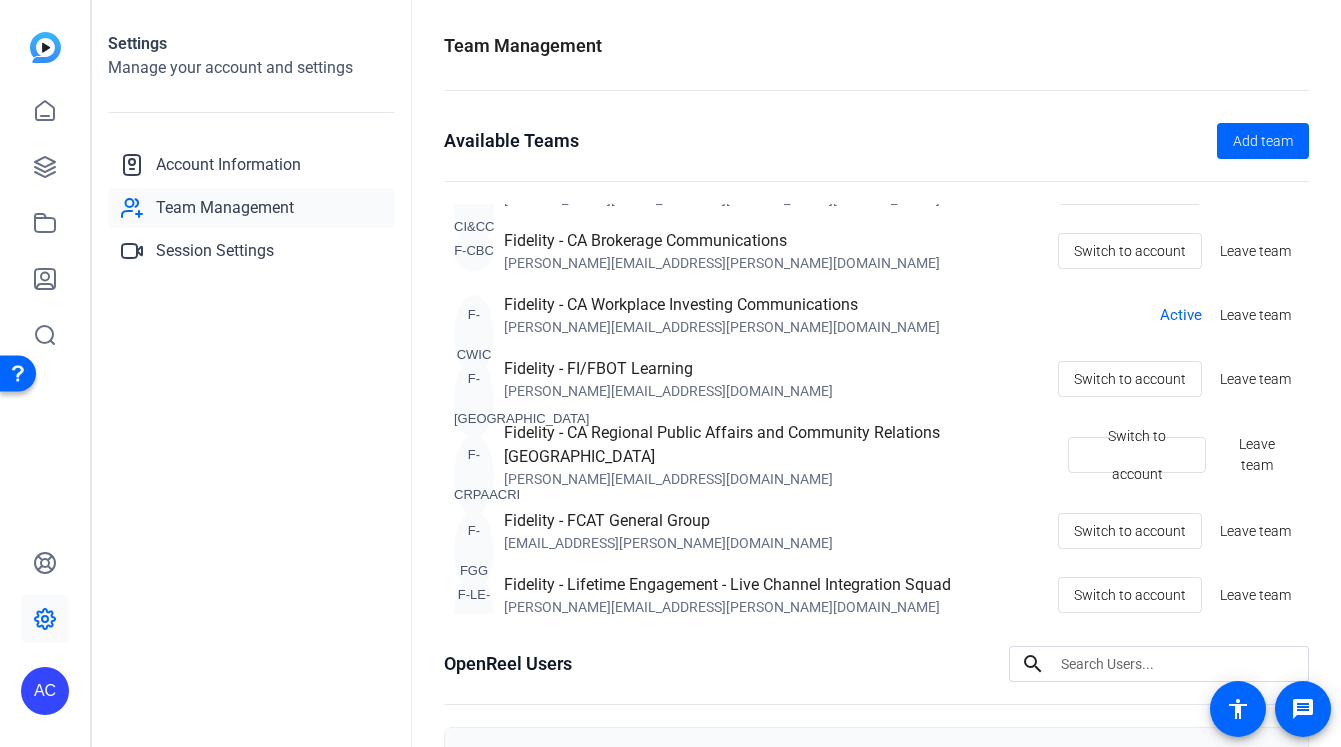 scroll, scrollTop: 1408, scrollLeft: 0, axis: vertical 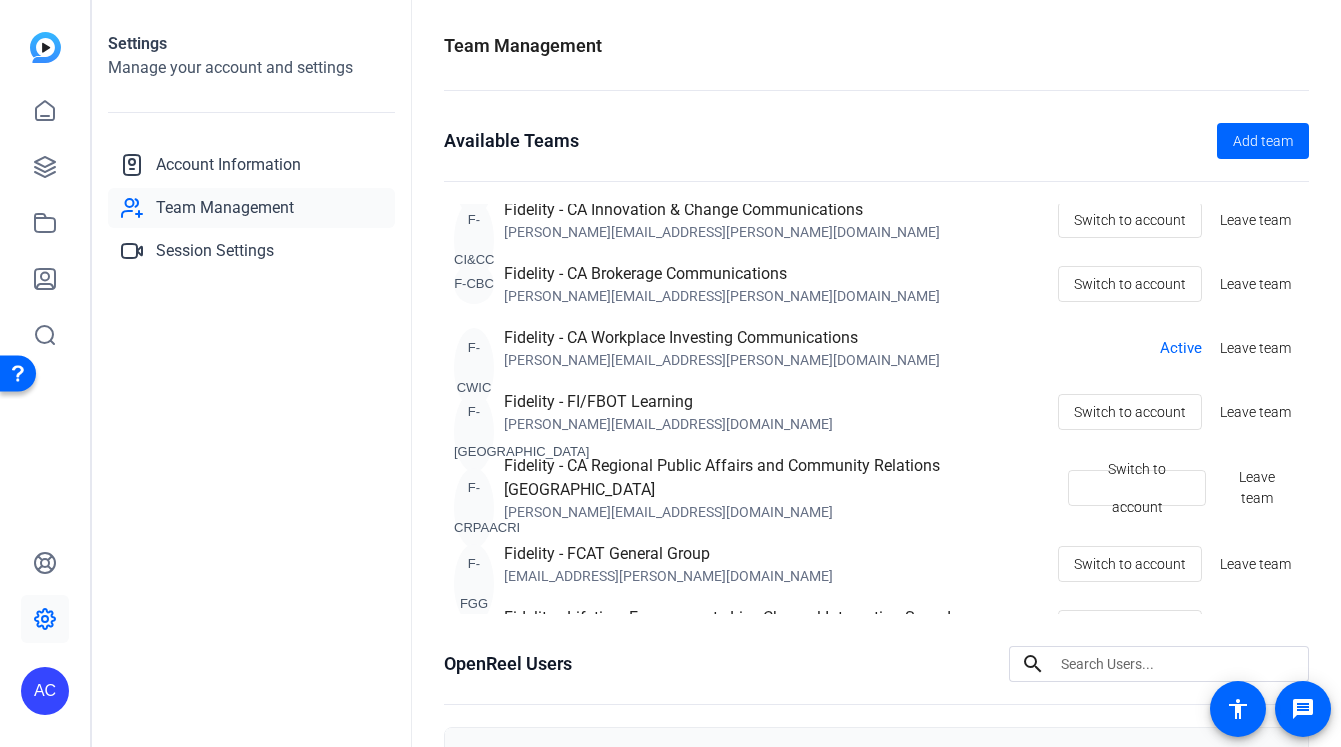 click on "Fidelity - CA Workplace Investing Communications" 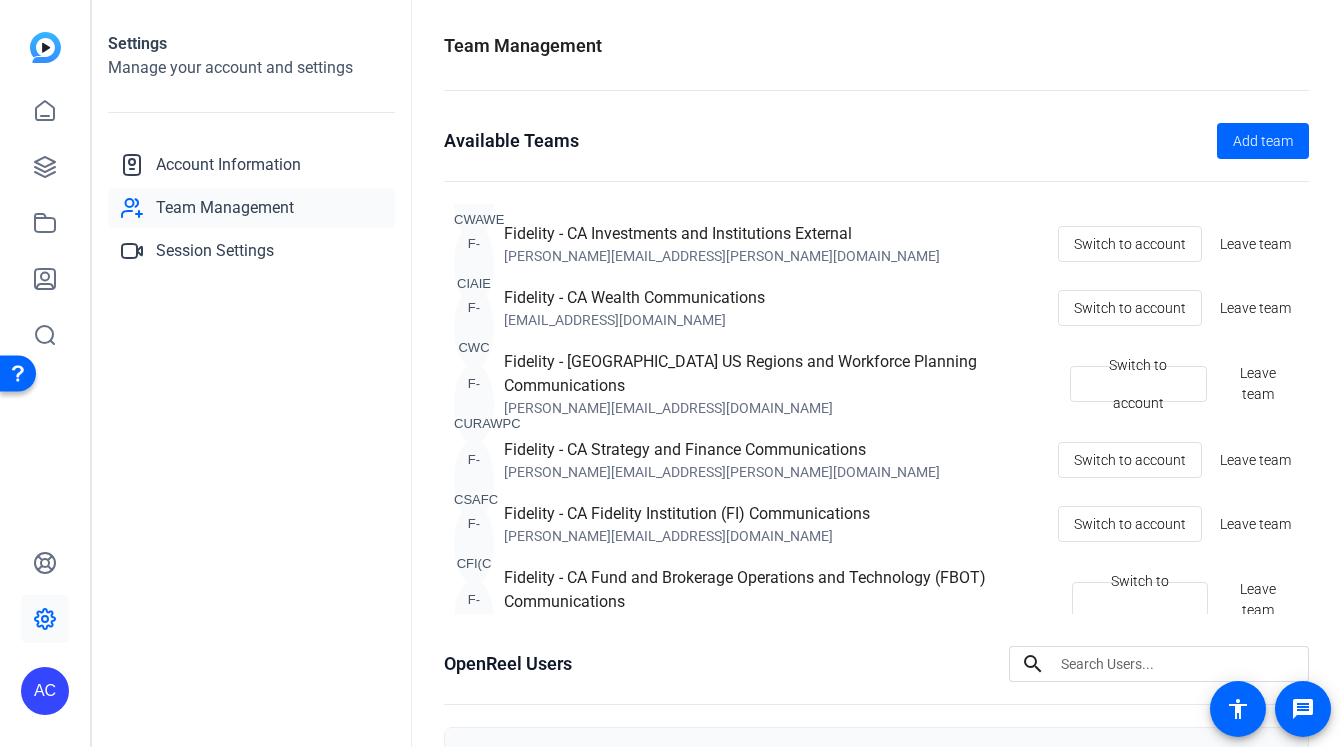 scroll, scrollTop: 0, scrollLeft: 0, axis: both 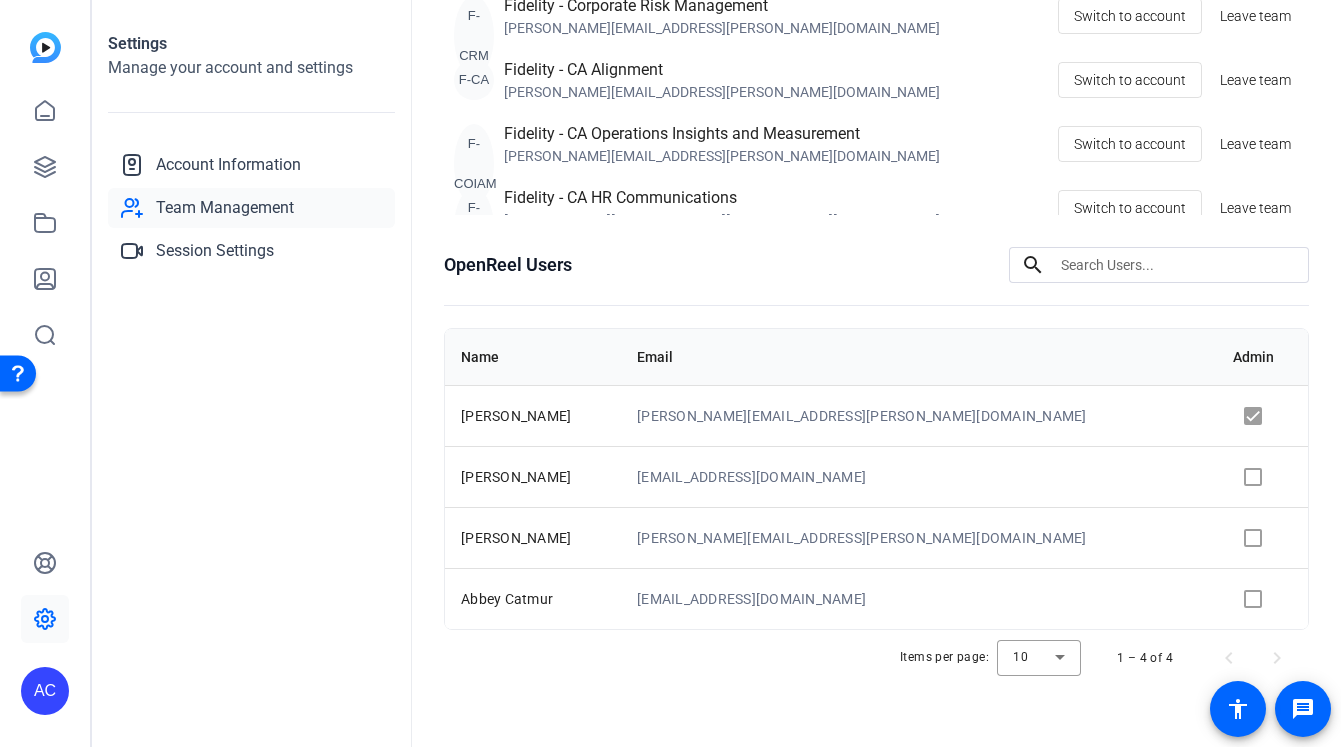 click 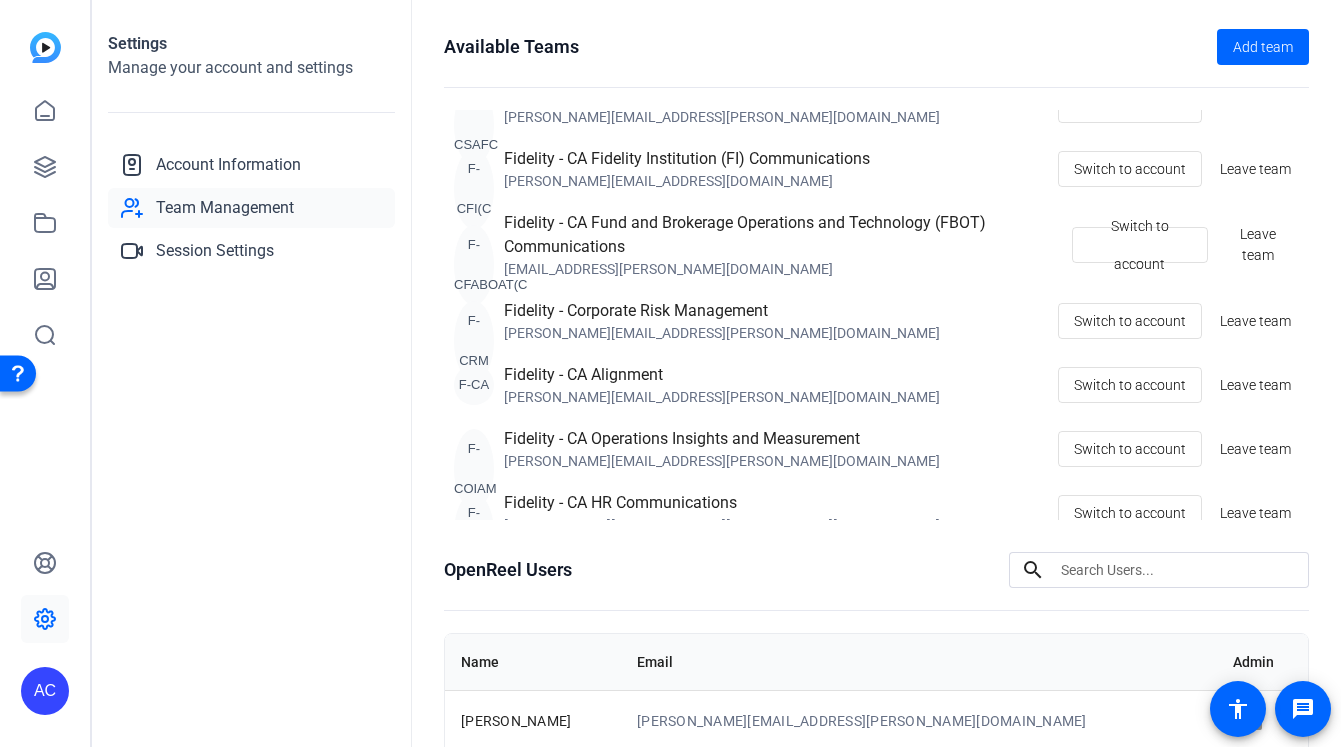 scroll, scrollTop: 87, scrollLeft: 0, axis: vertical 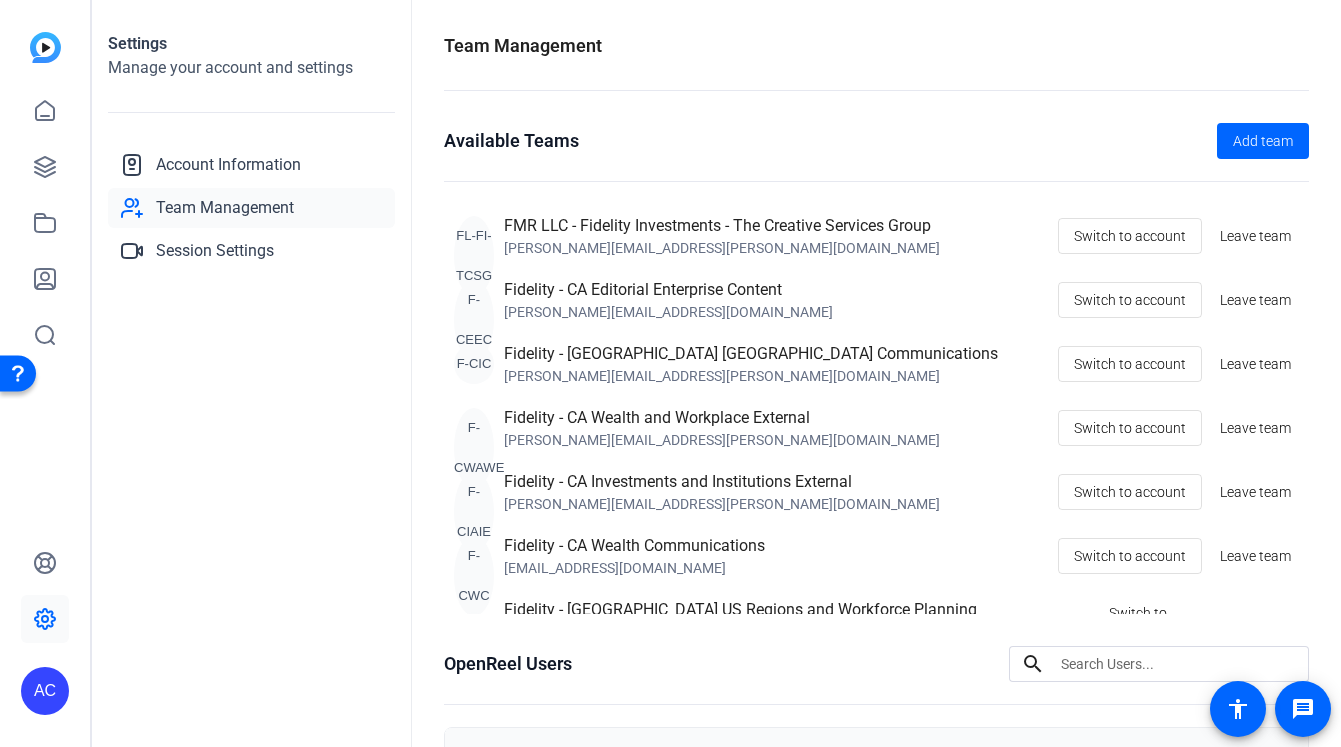 click on "Fidelity - CA Investments and Institutions External" 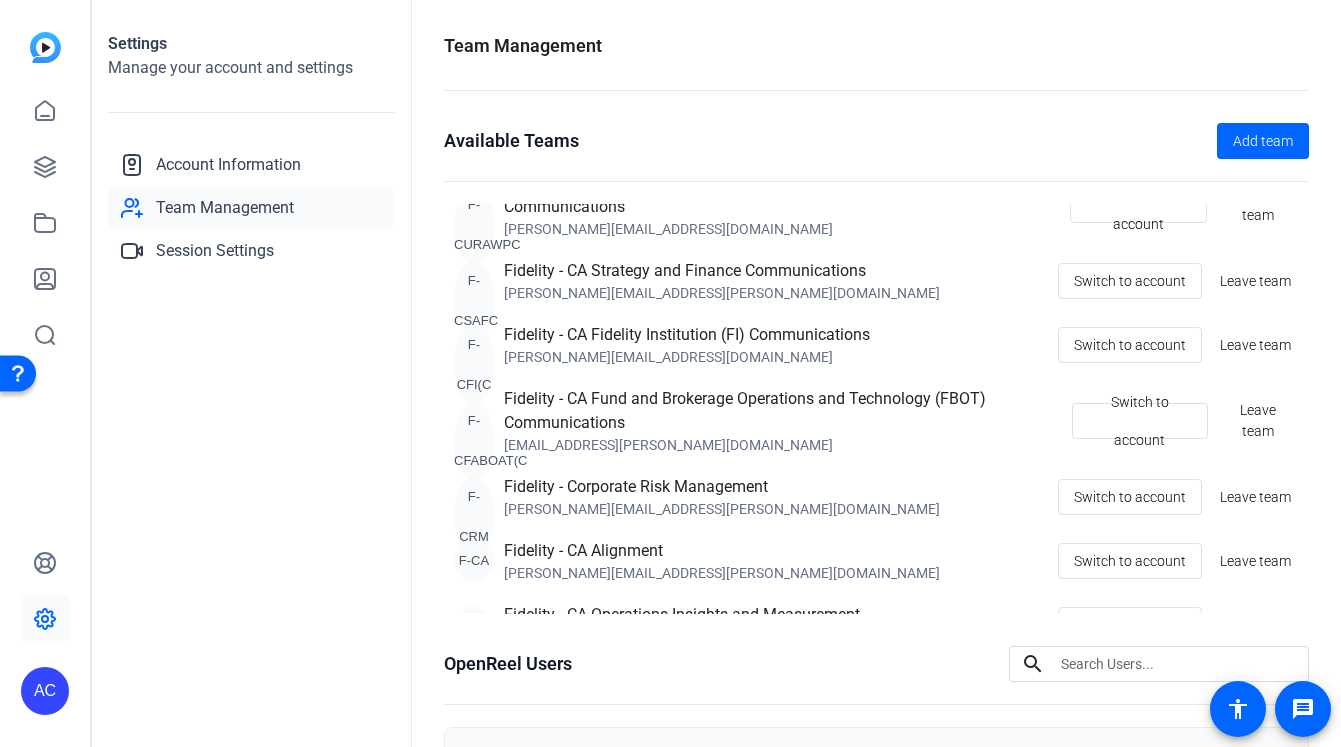 scroll, scrollTop: 428, scrollLeft: 0, axis: vertical 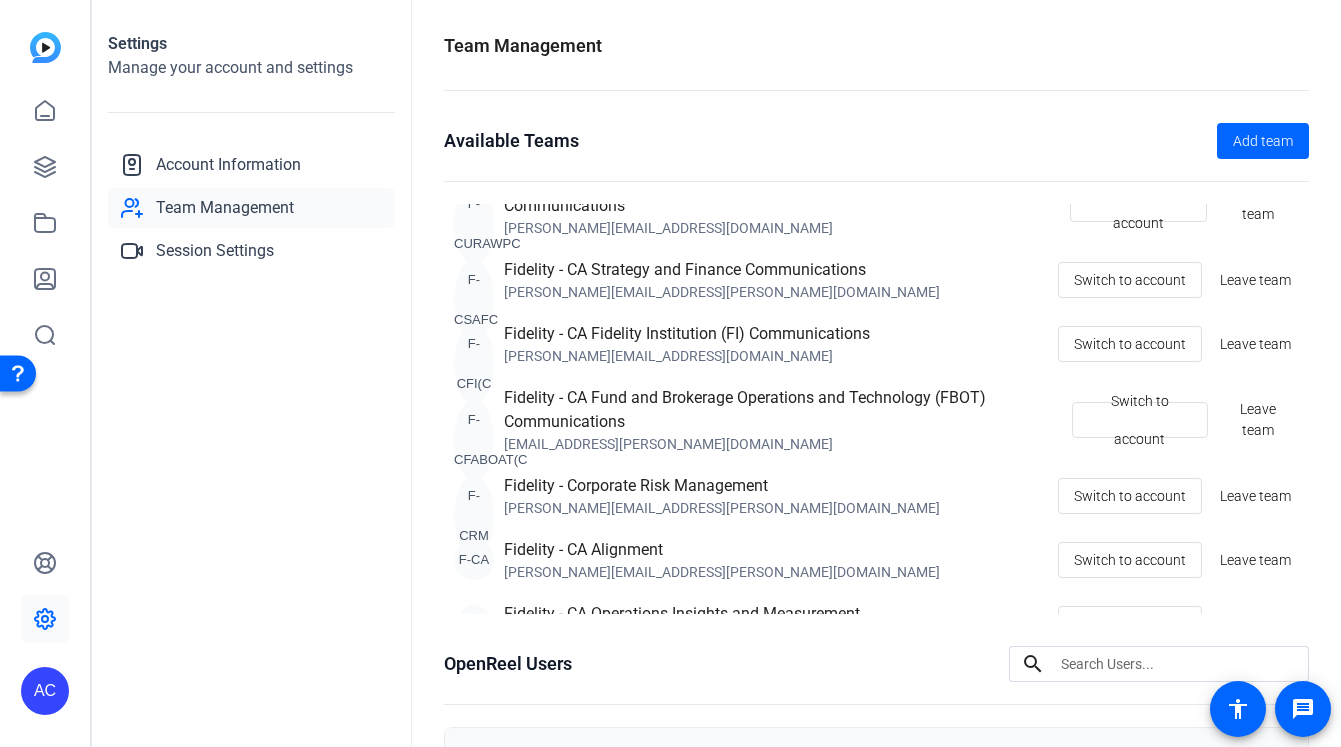 click on "[PERSON_NAME][EMAIL_ADDRESS][PERSON_NAME][DOMAIN_NAME]" 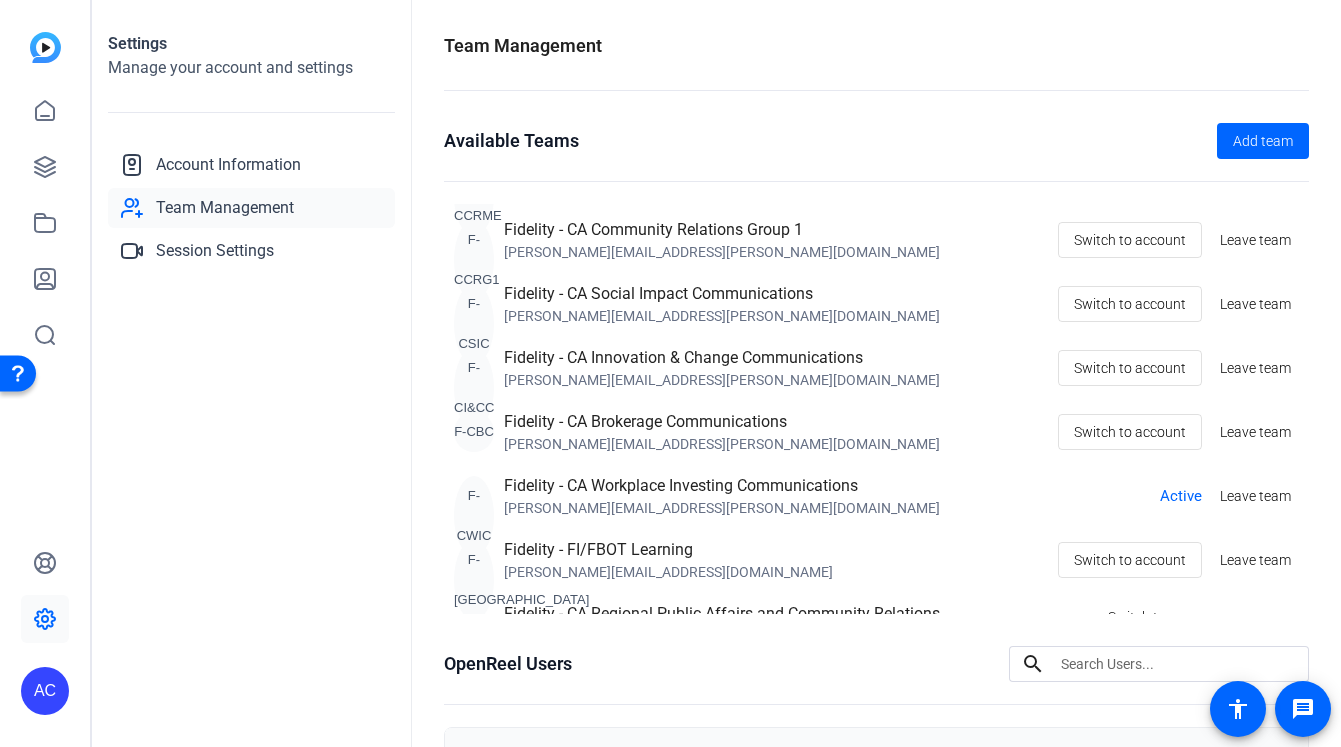scroll, scrollTop: 1409, scrollLeft: 0, axis: vertical 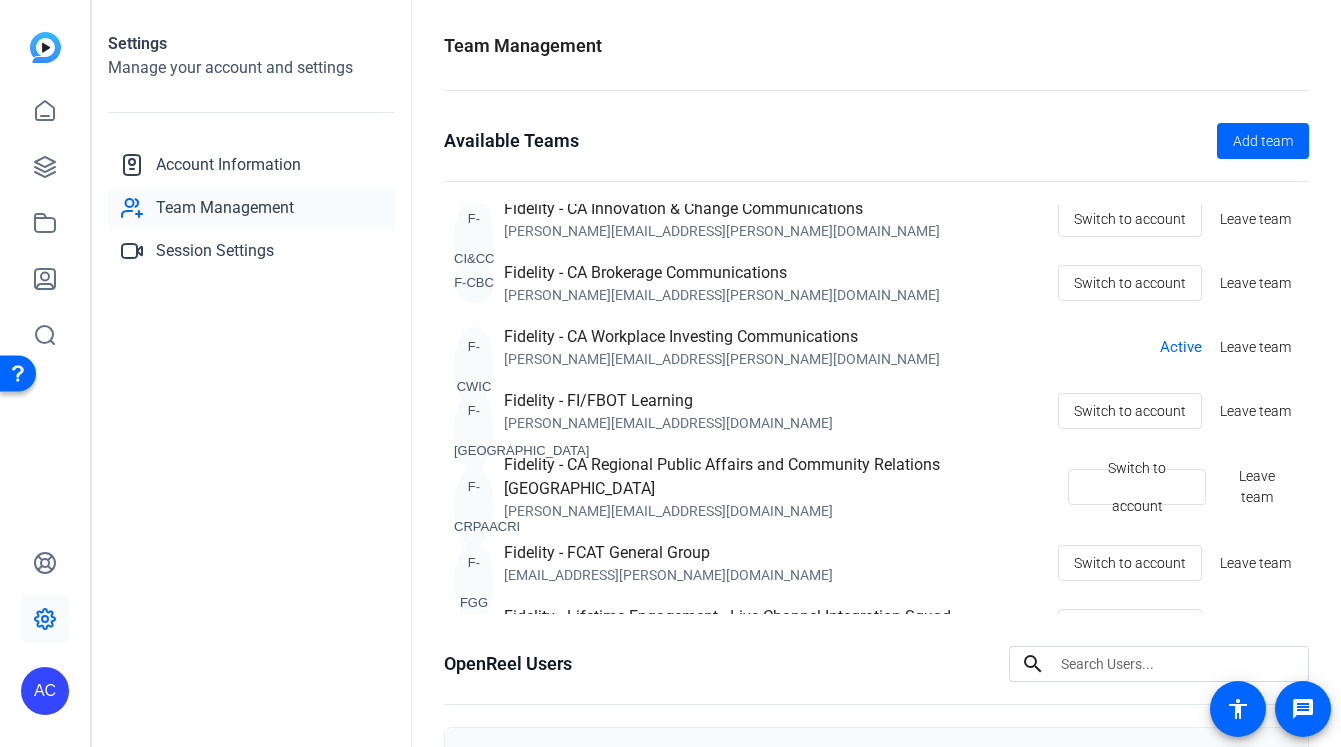 click on "[PERSON_NAME][EMAIL_ADDRESS][PERSON_NAME][DOMAIN_NAME]" 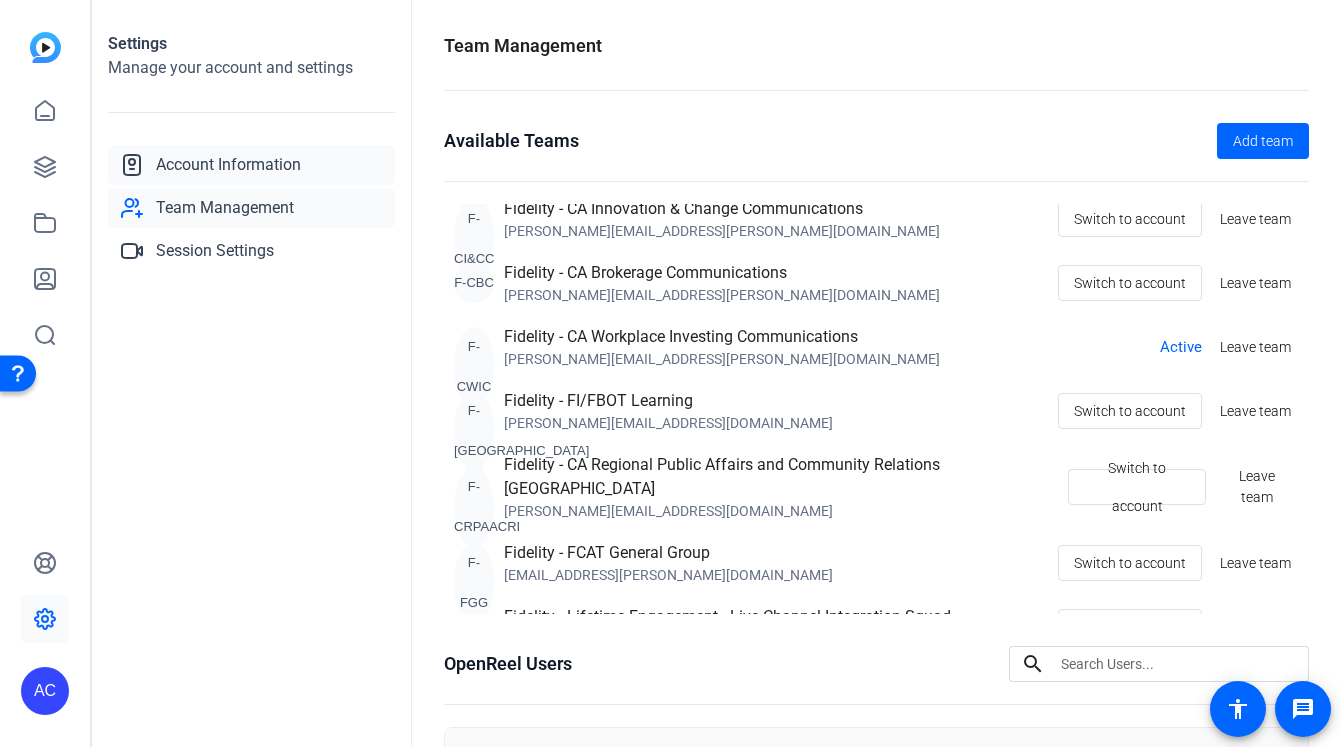 click on "Account Information" 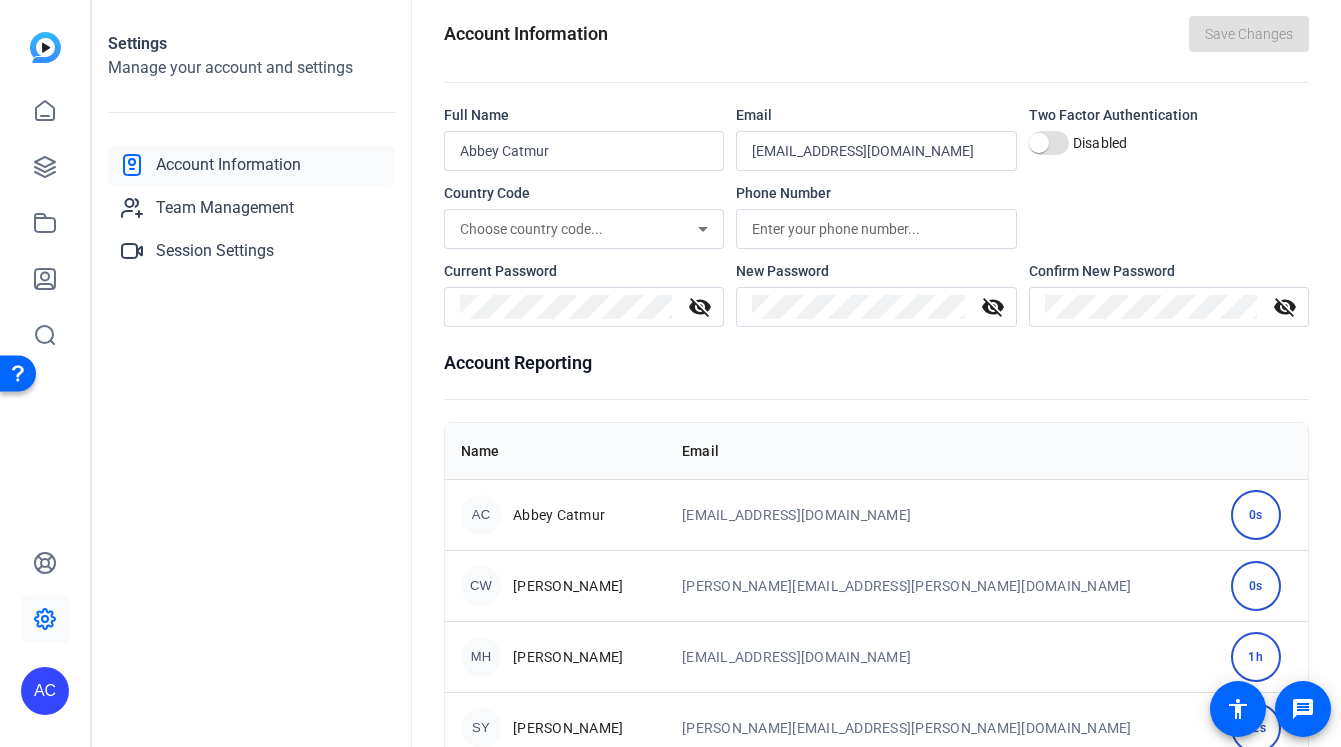 scroll, scrollTop: 0, scrollLeft: 0, axis: both 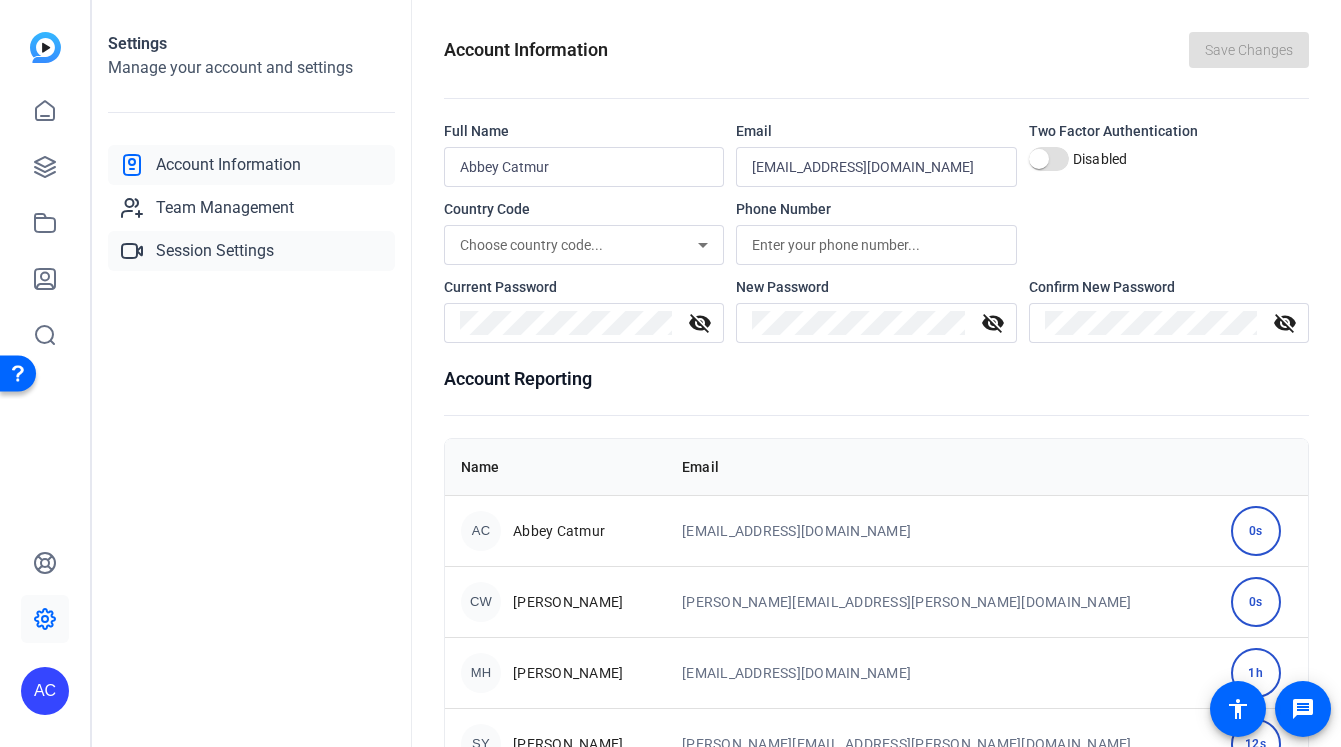 click on "Session Settings" 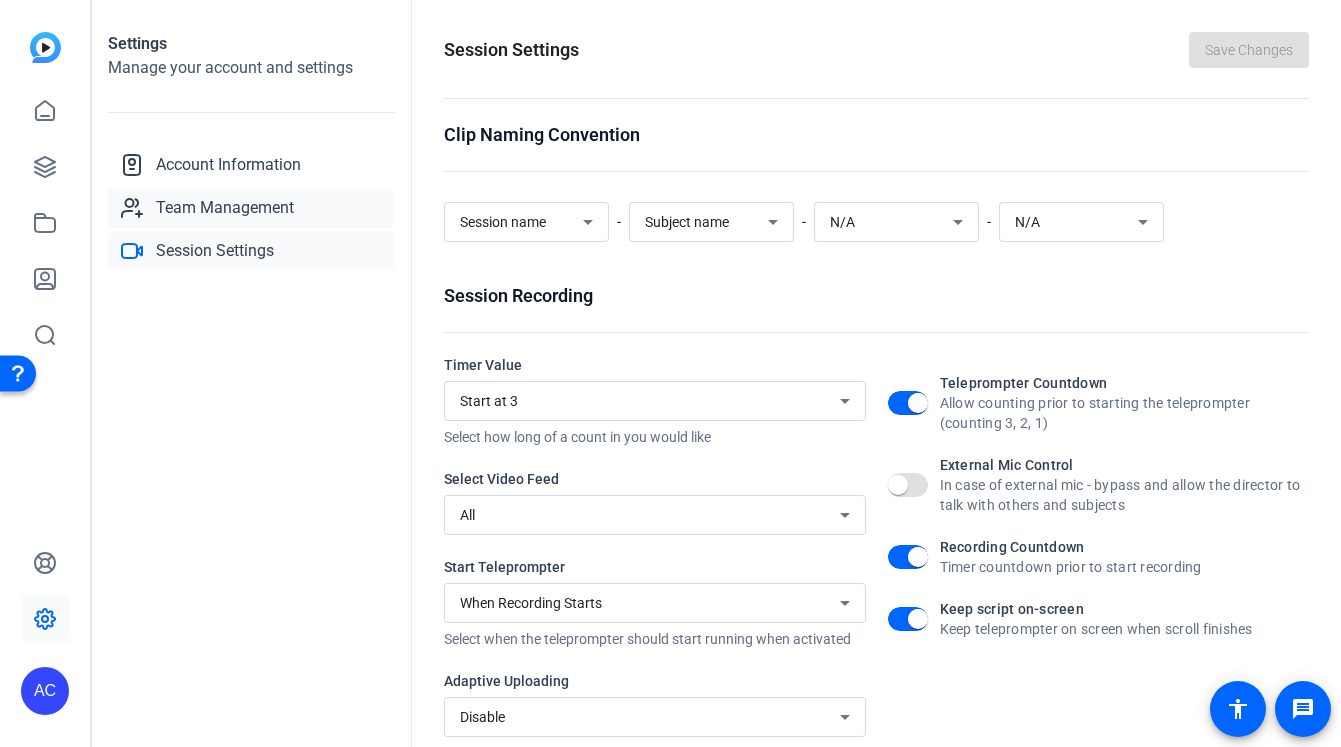 click on "Team Management" 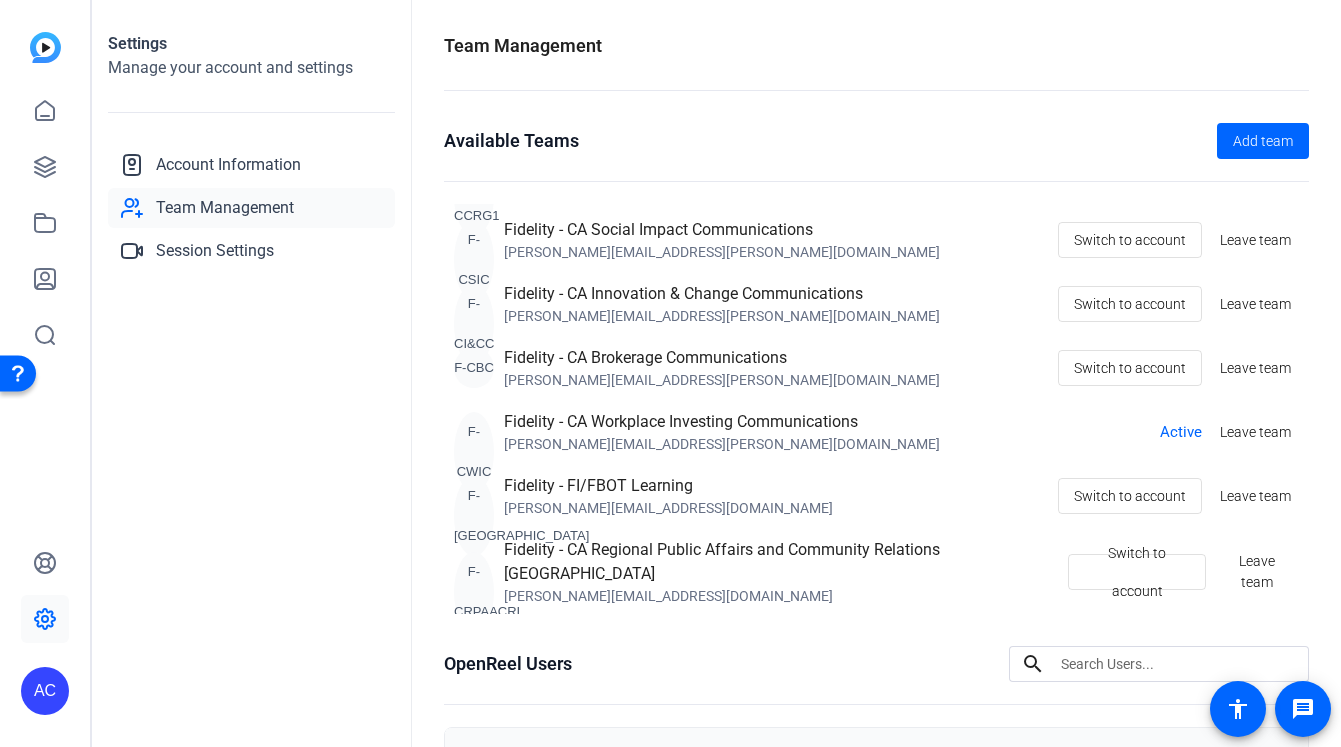 scroll, scrollTop: 1329, scrollLeft: 0, axis: vertical 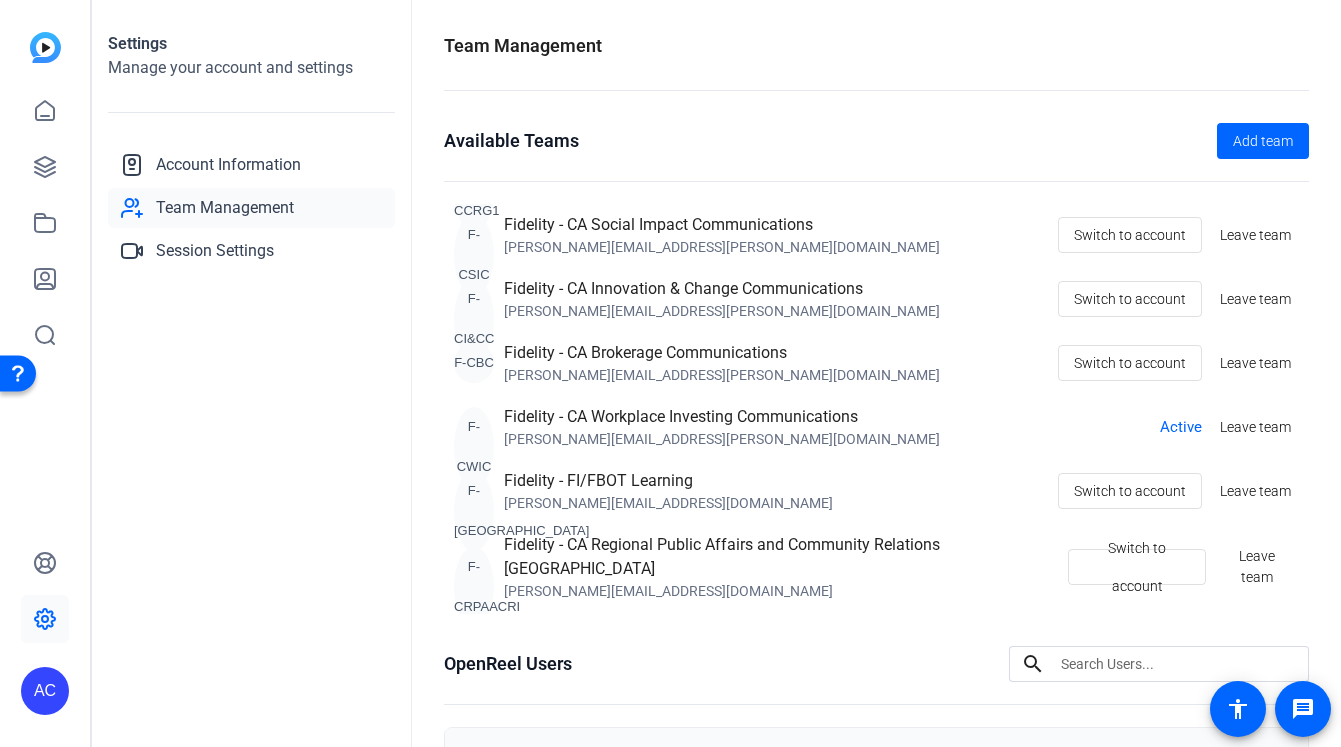 click on "Active" 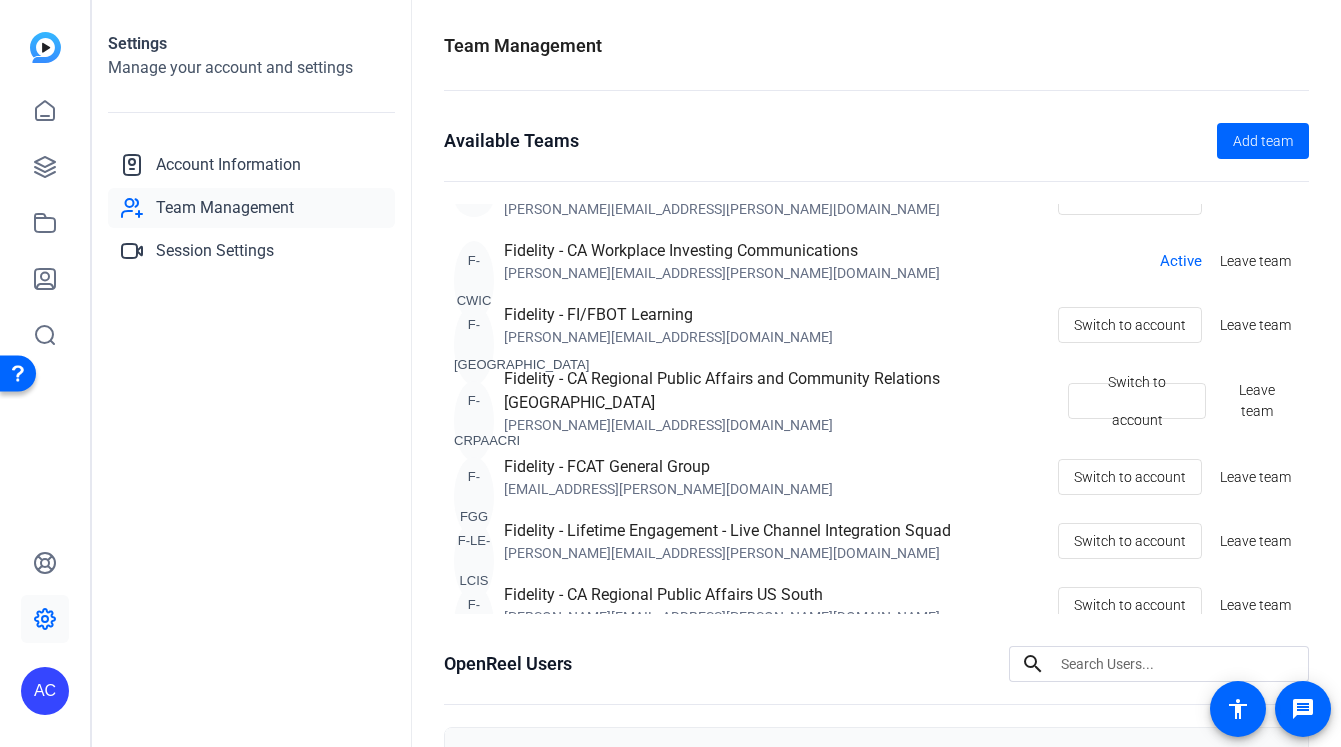 scroll, scrollTop: 1498, scrollLeft: 0, axis: vertical 